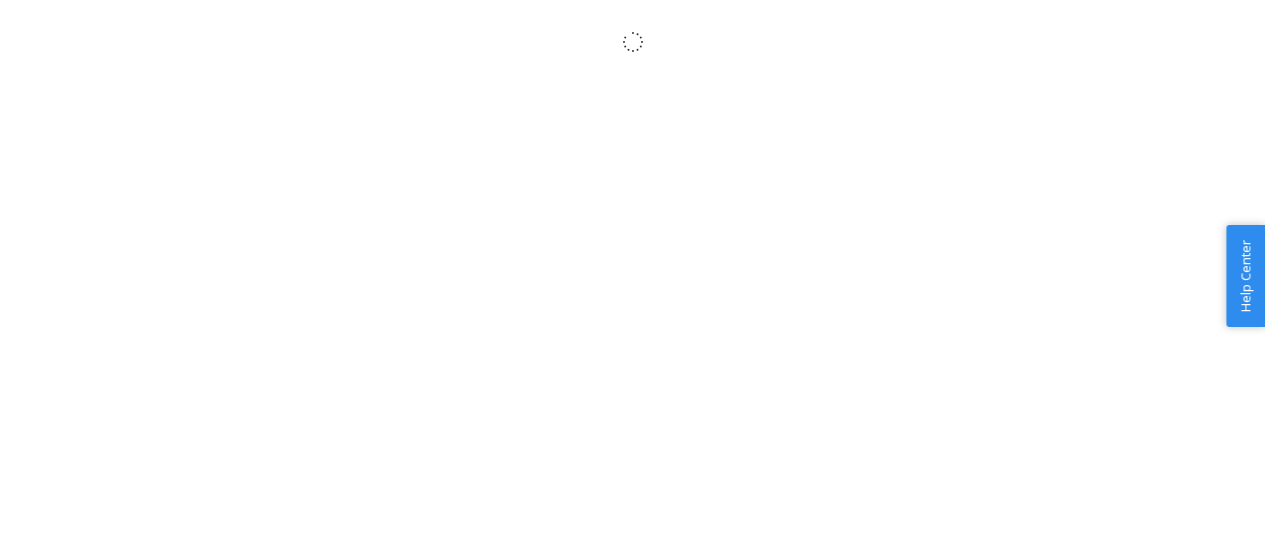 scroll, scrollTop: 0, scrollLeft: 0, axis: both 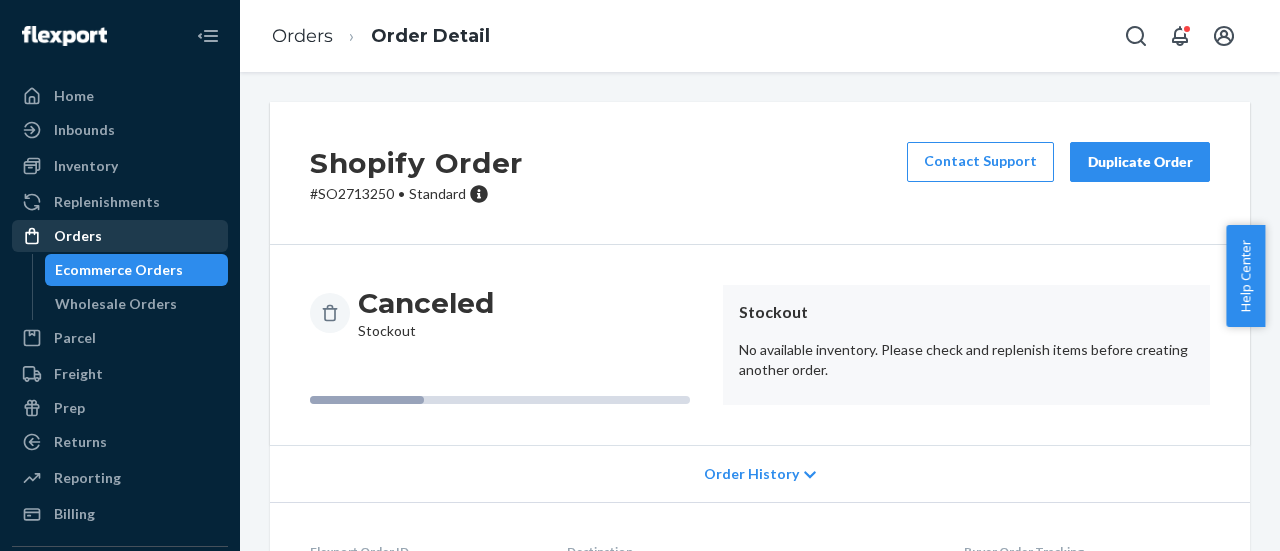 click on "Orders" at bounding box center (120, 236) 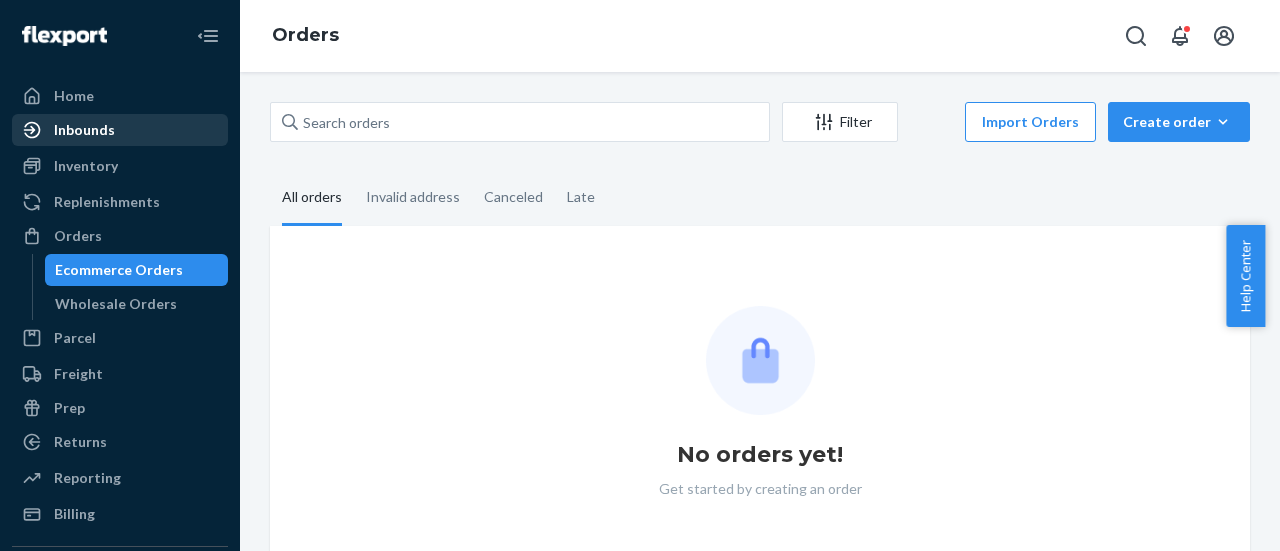 click on "Inventory" at bounding box center (86, 166) 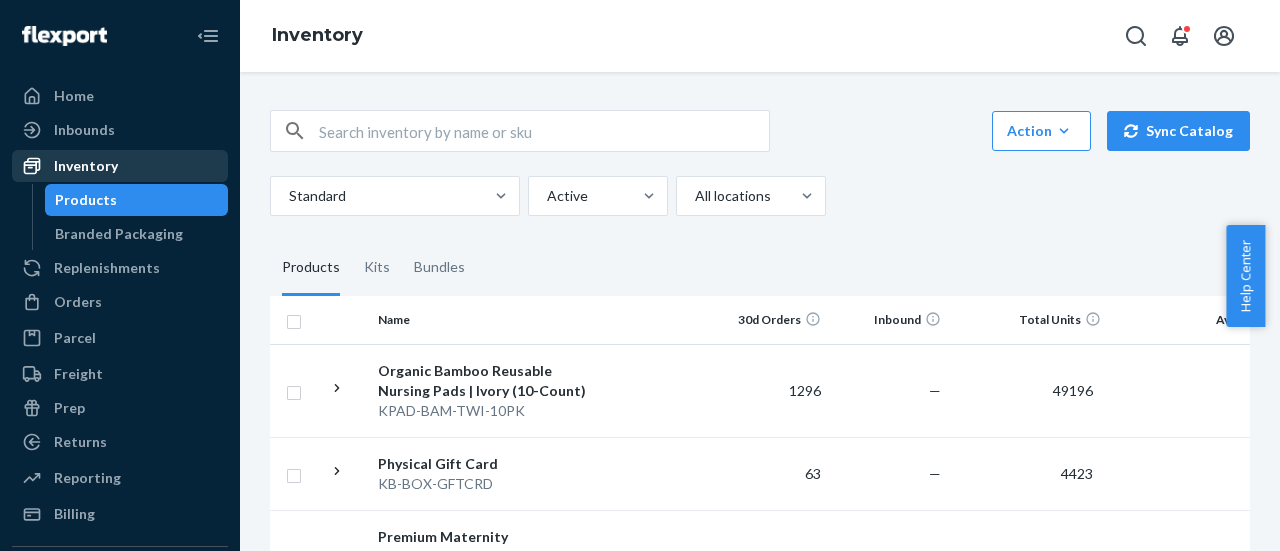click on "Inventory" at bounding box center (86, 166) 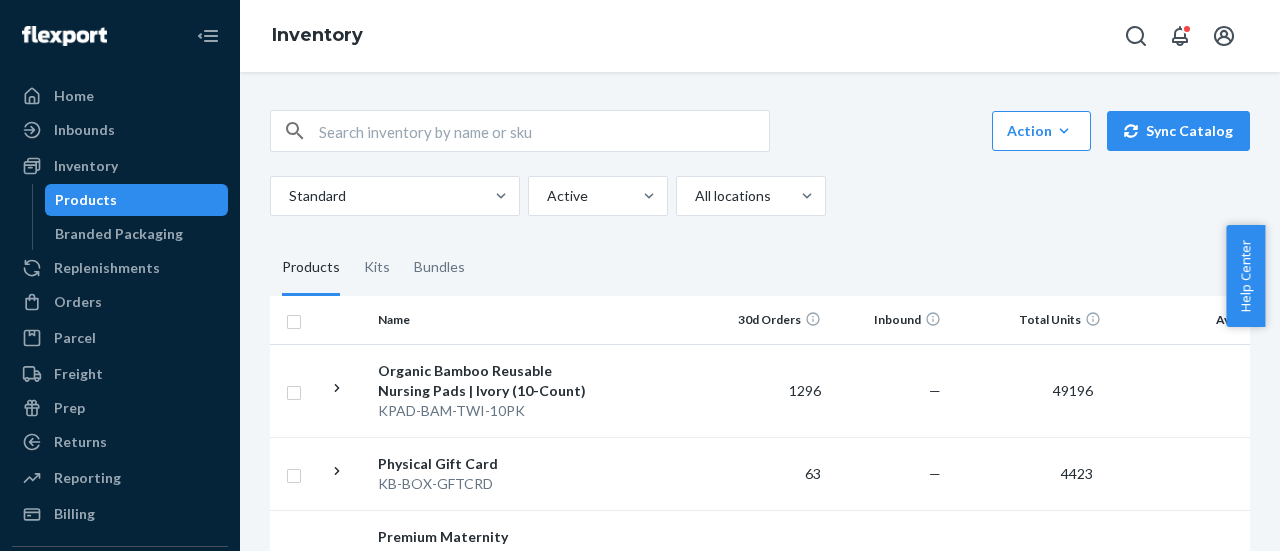 click at bounding box center (544, 131) 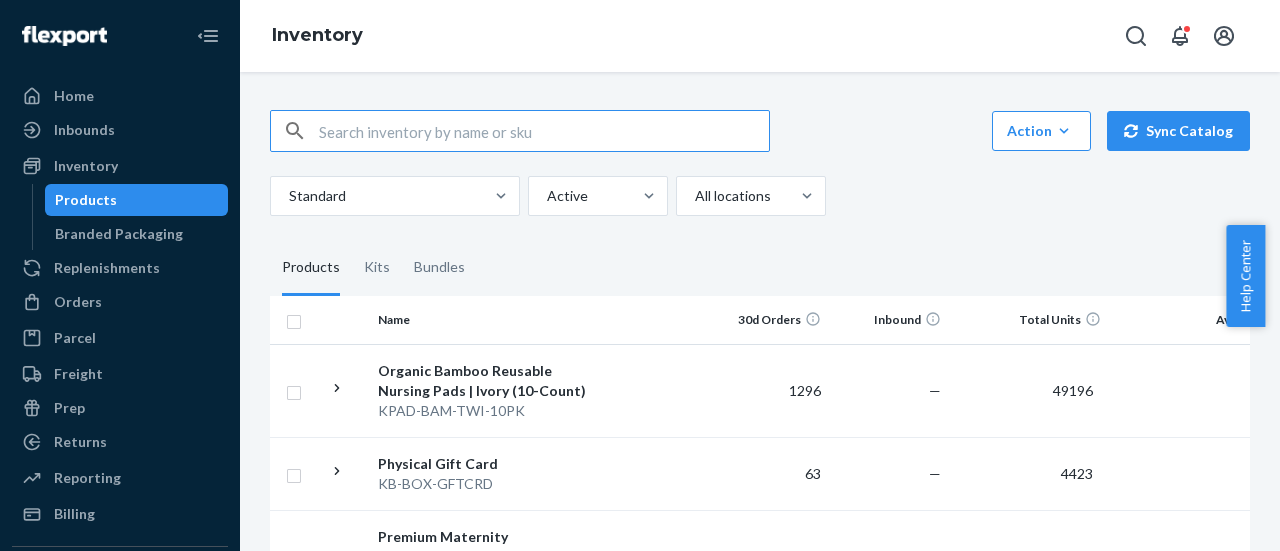 paste on "KBRA-FT-RCR-RWD-M" 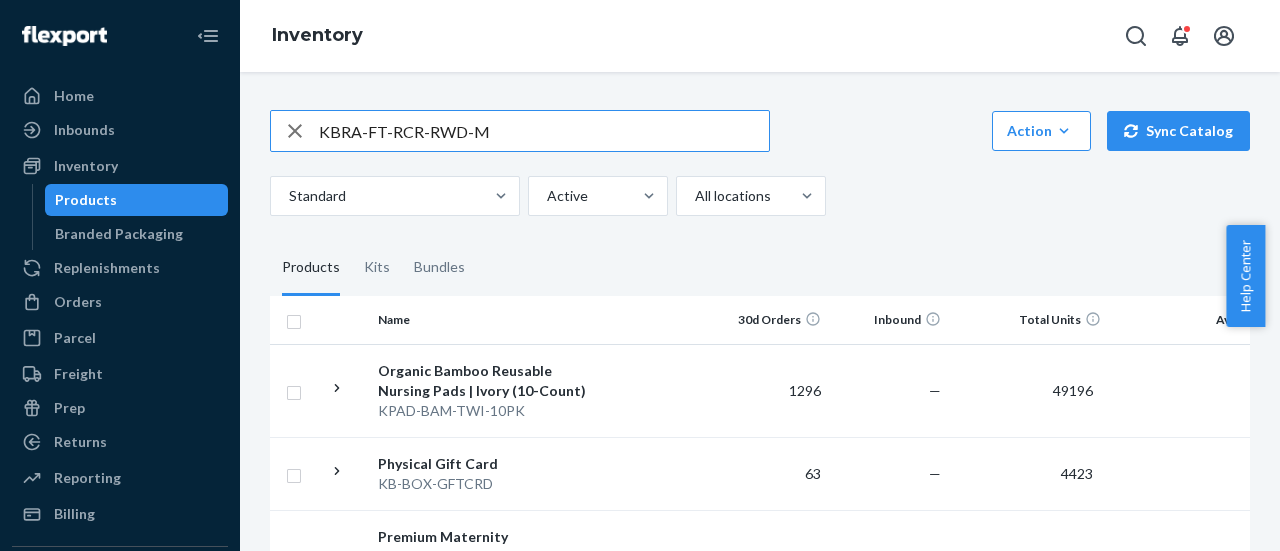 type on "KBRA-FT-RCR-RWD-M" 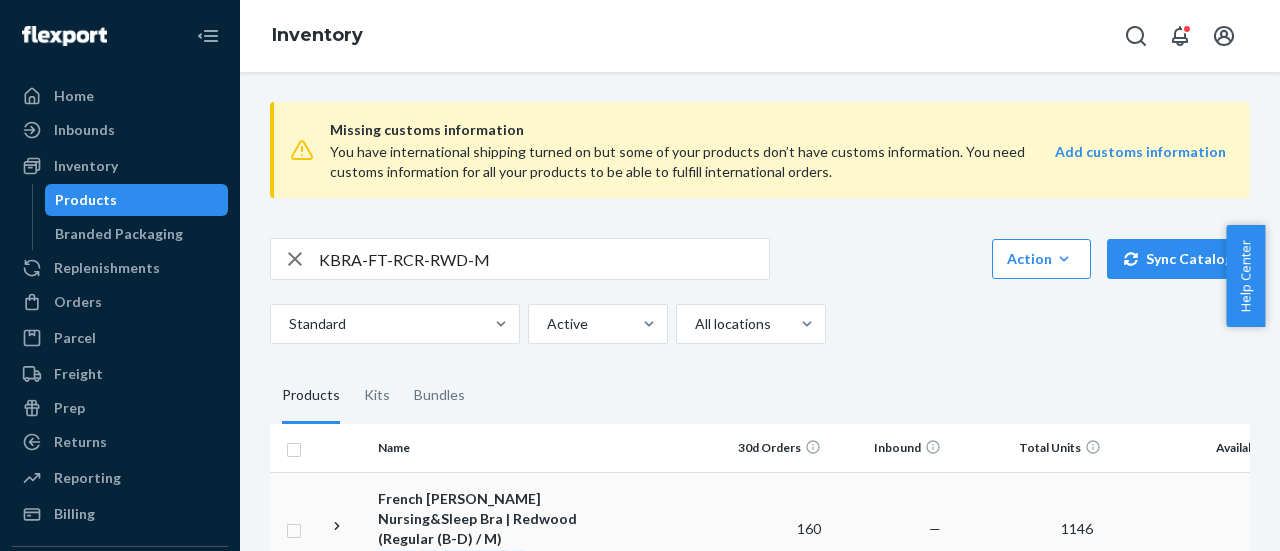 scroll, scrollTop: 14, scrollLeft: 0, axis: vertical 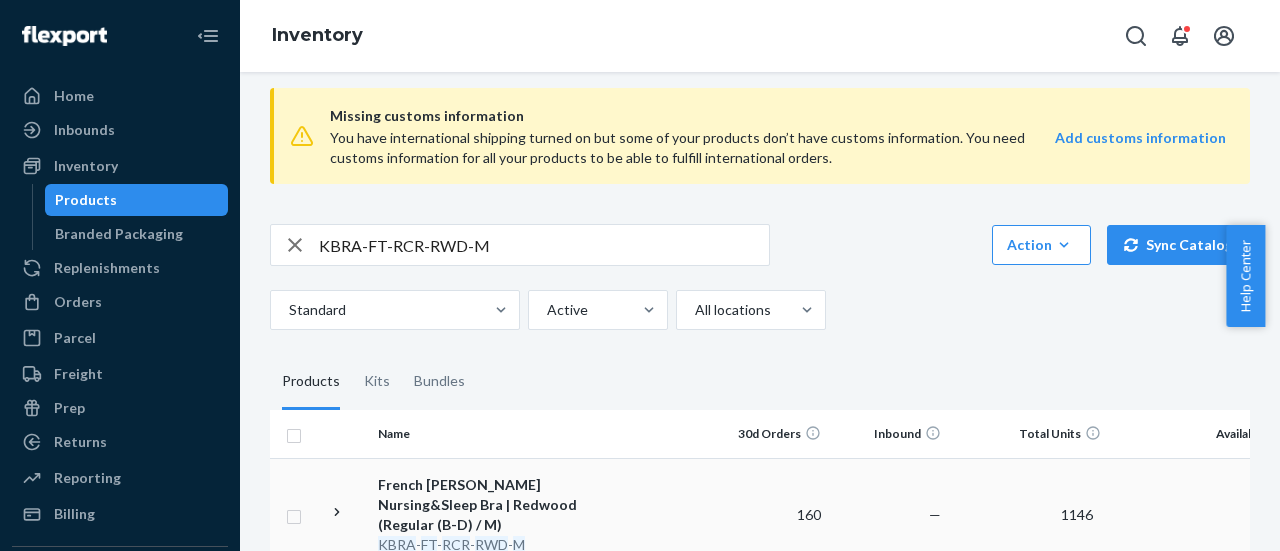 click on "French [PERSON_NAME] Nursing&Sleep Bra | Redwood (Regular (B-D) / M)" at bounding box center (482, 505) 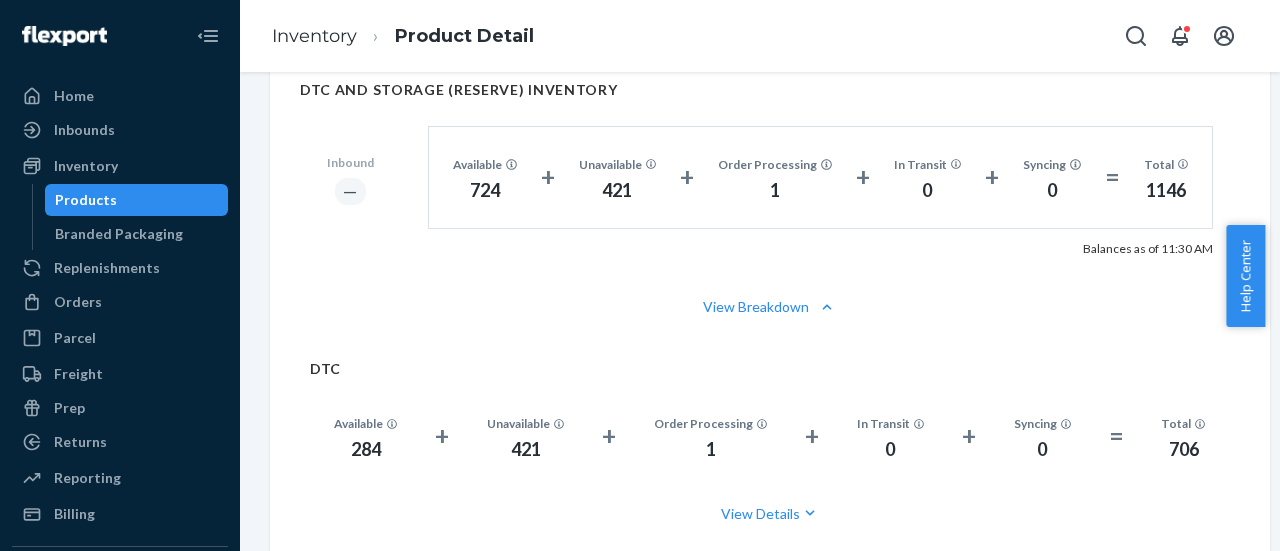 scroll, scrollTop: 40, scrollLeft: 0, axis: vertical 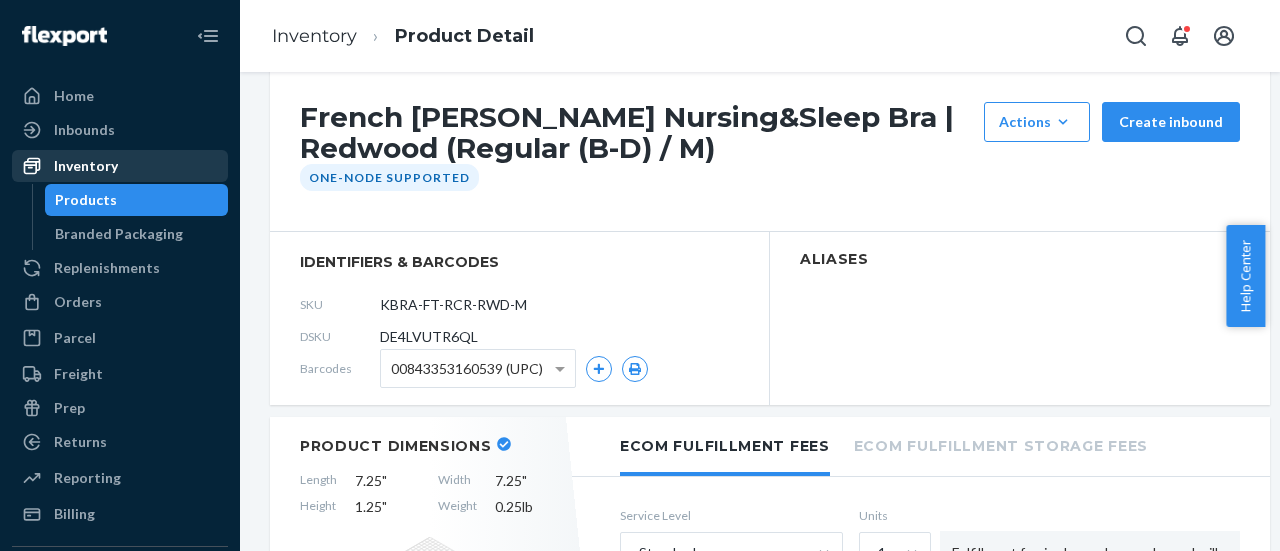 click on "Inventory" at bounding box center [86, 166] 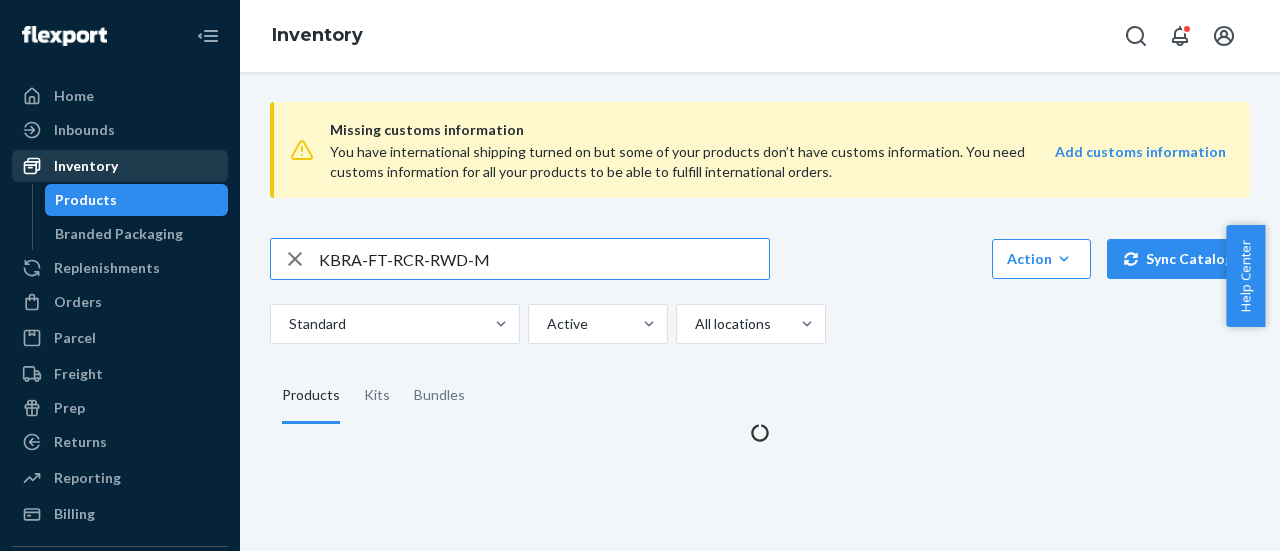scroll, scrollTop: 0, scrollLeft: 0, axis: both 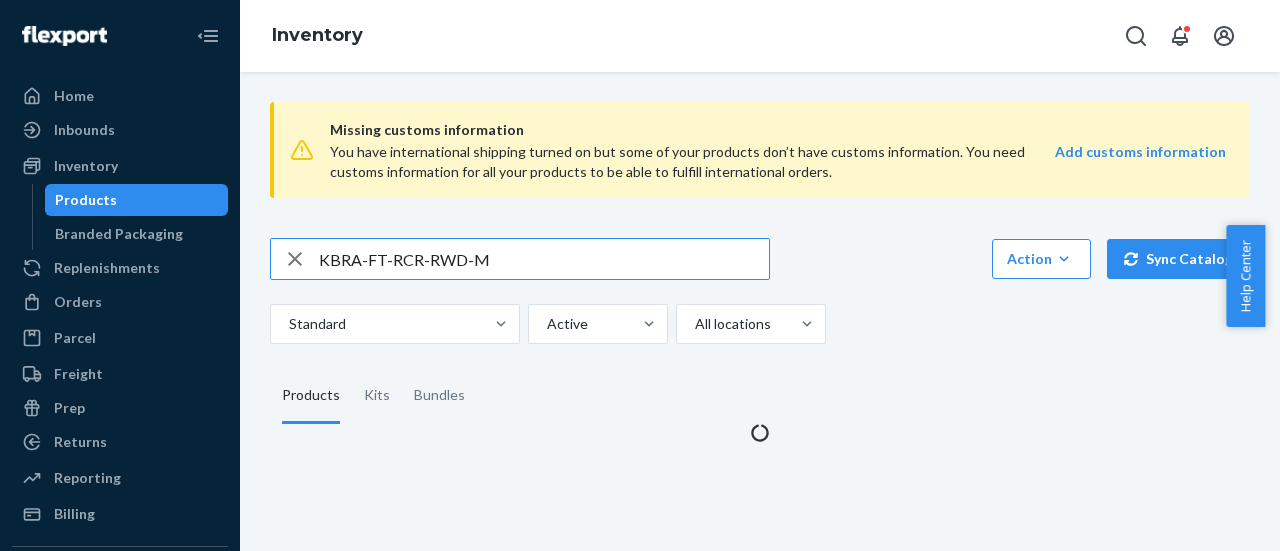 click on "KBRA-FT-RCR-RWD-M" at bounding box center [544, 259] 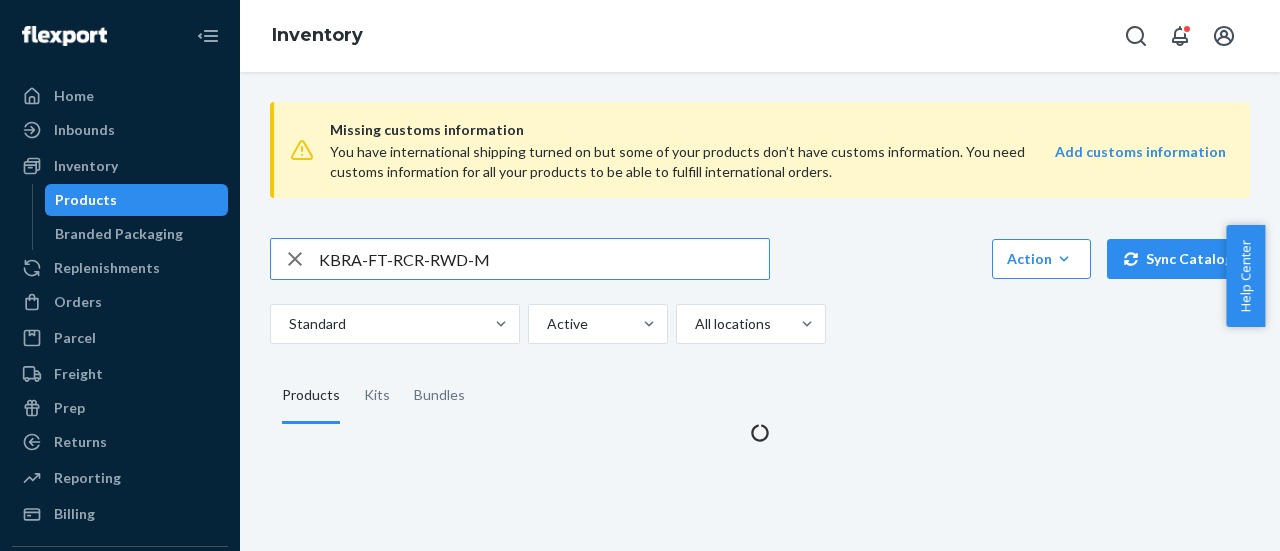 click on "KBRA-FT-RCR-RWD-M" at bounding box center [544, 259] 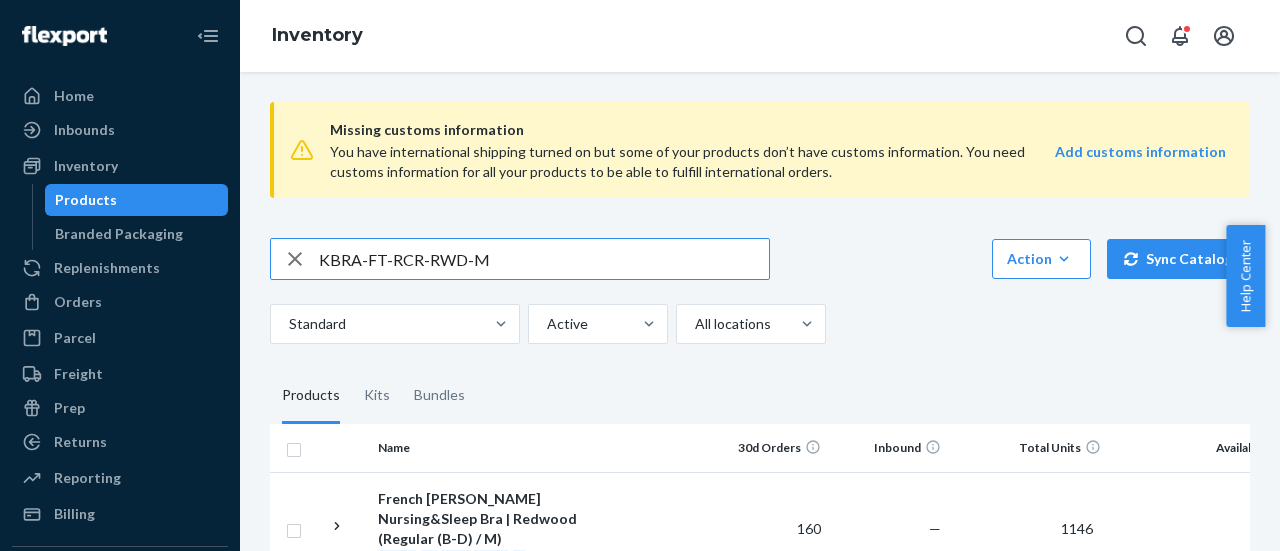 click on "KBRA-FT-RCR-RWD-M" at bounding box center [544, 259] 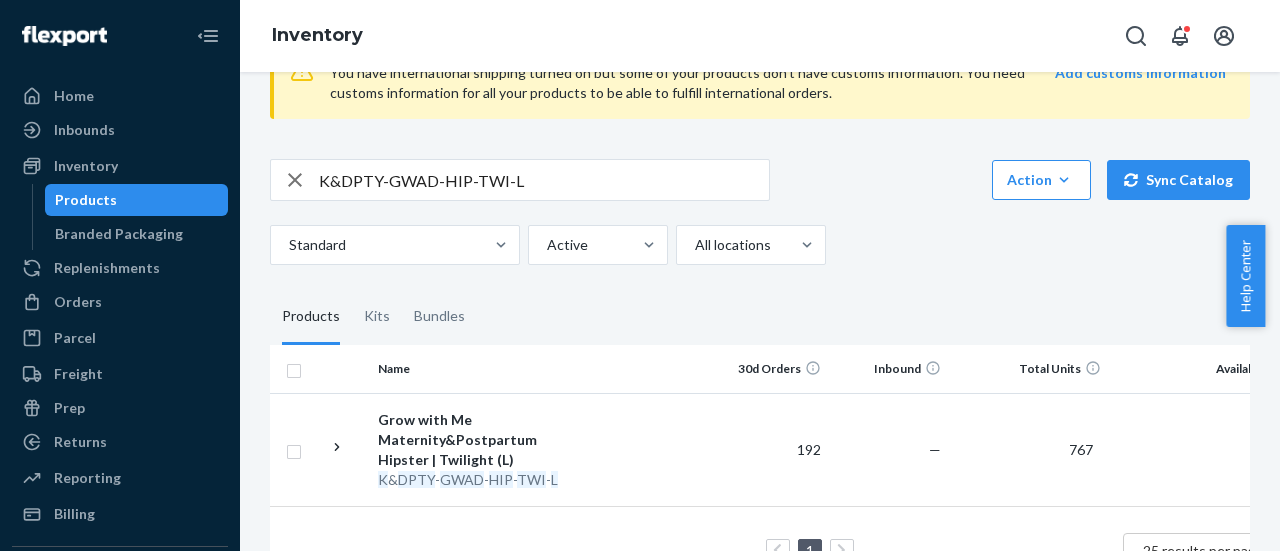 scroll, scrollTop: 156, scrollLeft: 0, axis: vertical 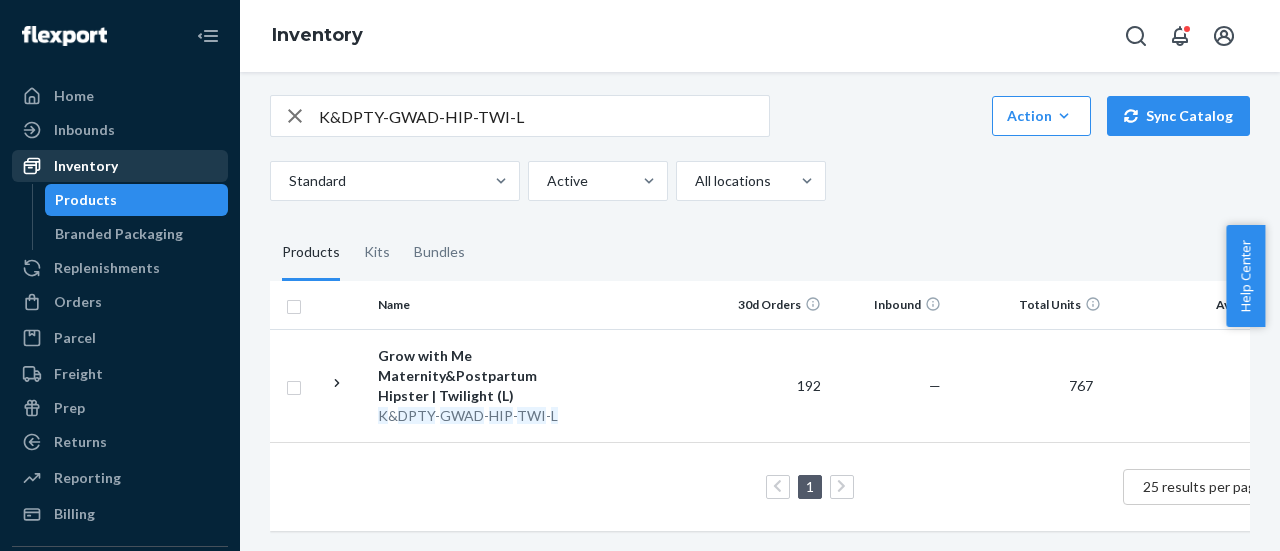 click on "Inventory" at bounding box center (86, 166) 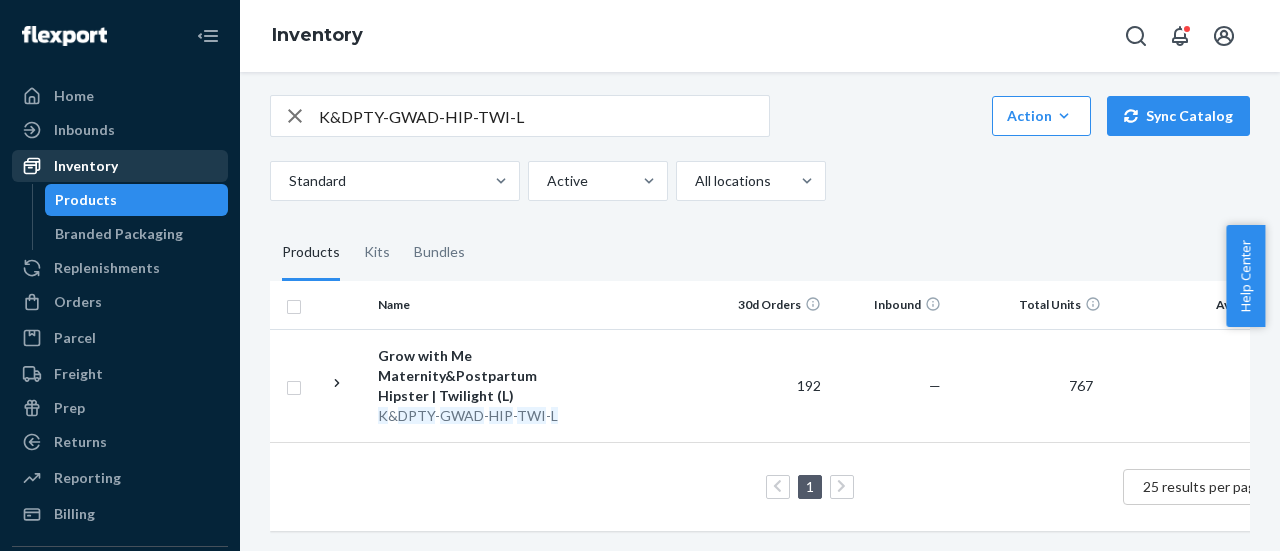 click on "Inventory" at bounding box center (86, 166) 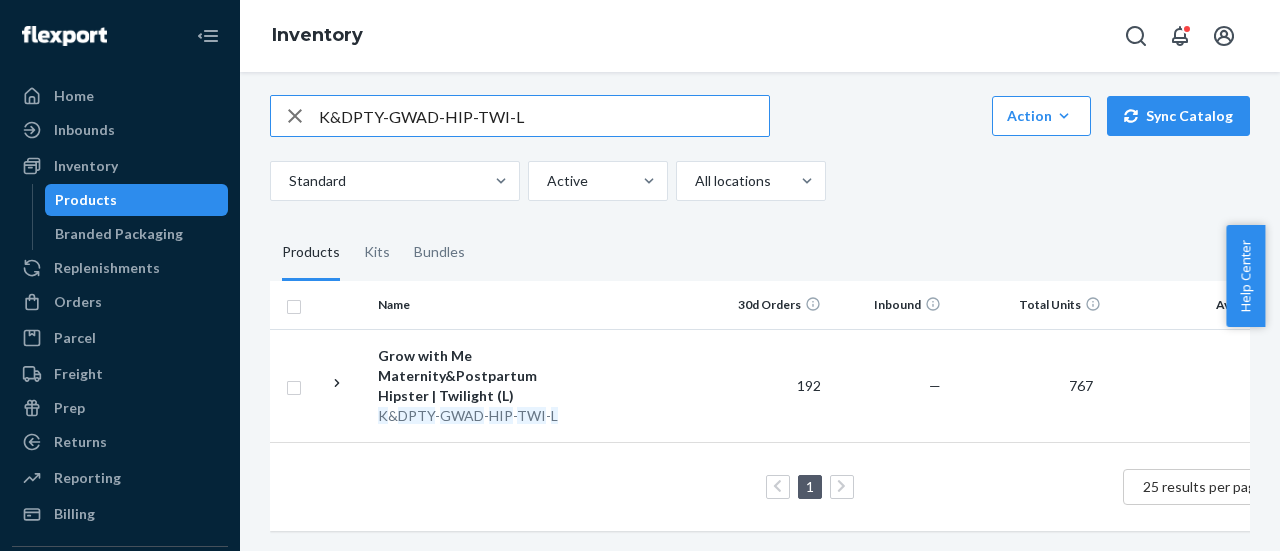 click on "K&DPTY-GWAD-HIP-TWI-L" at bounding box center [544, 116] 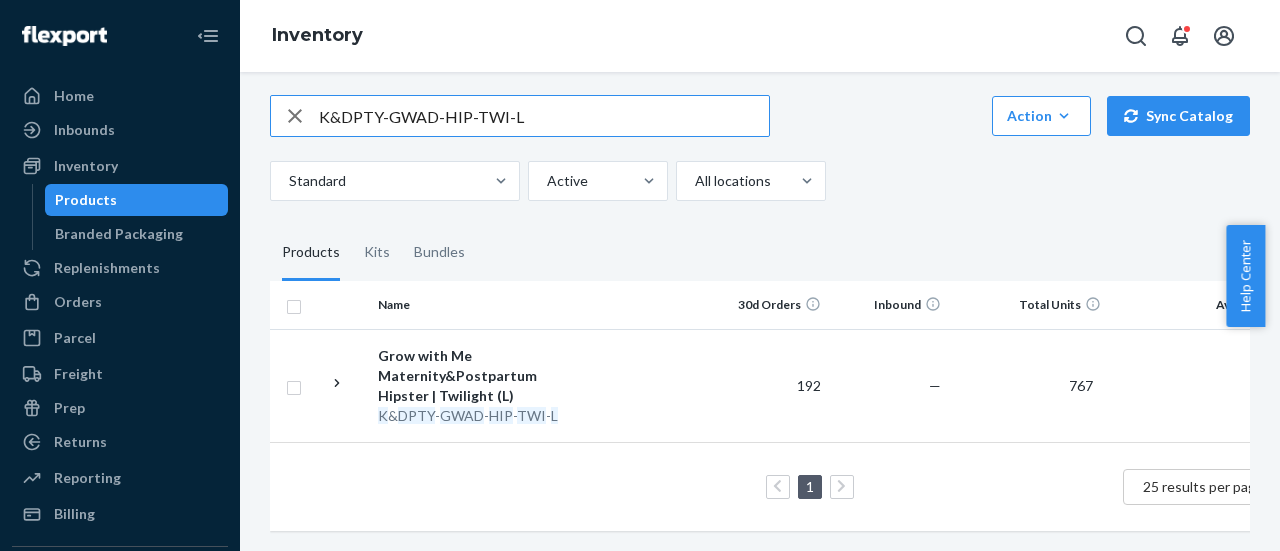 click on "K&DPTY-GWAD-HIP-TWI-L" at bounding box center [544, 116] 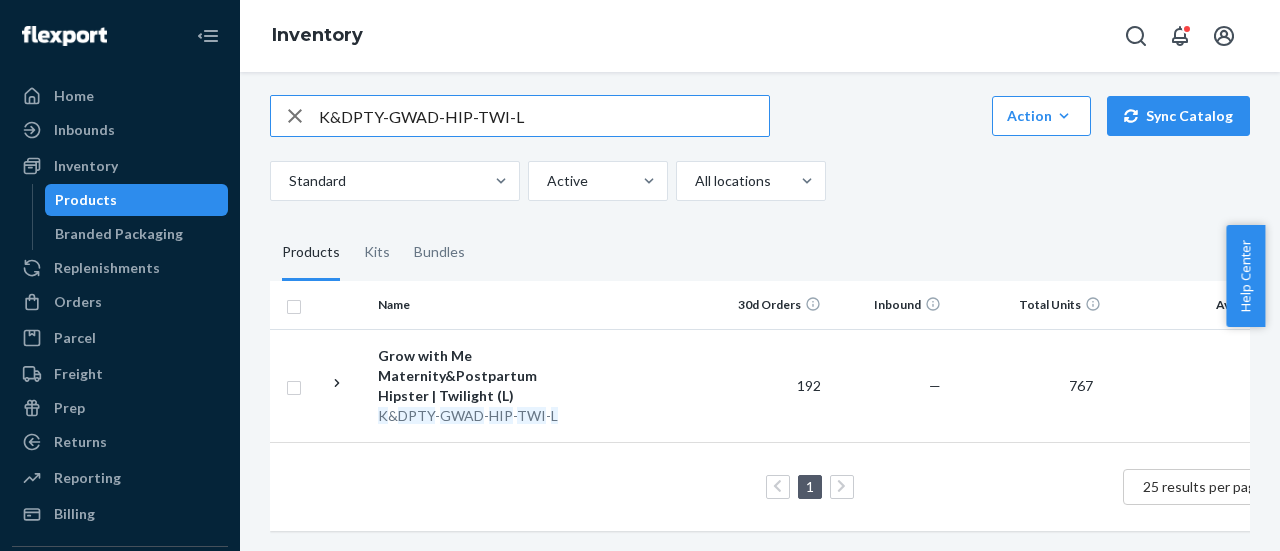 click on "K&DPTY-GWAD-HIP-TWI-L" at bounding box center [544, 116] 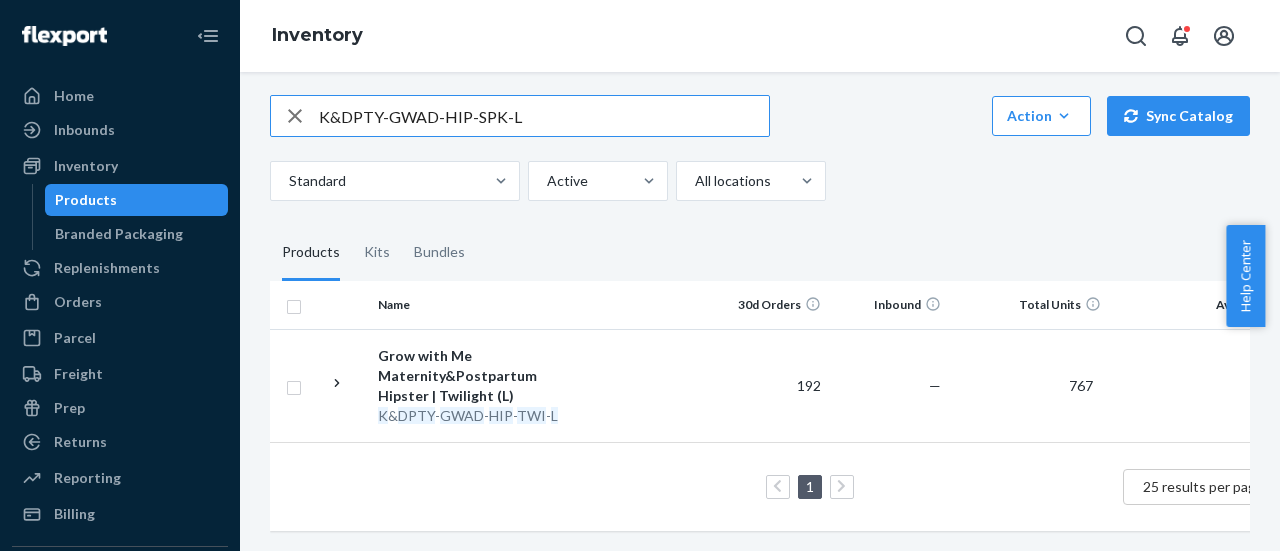 type on "K&DPTY-GWAD-HIP-SPK-L" 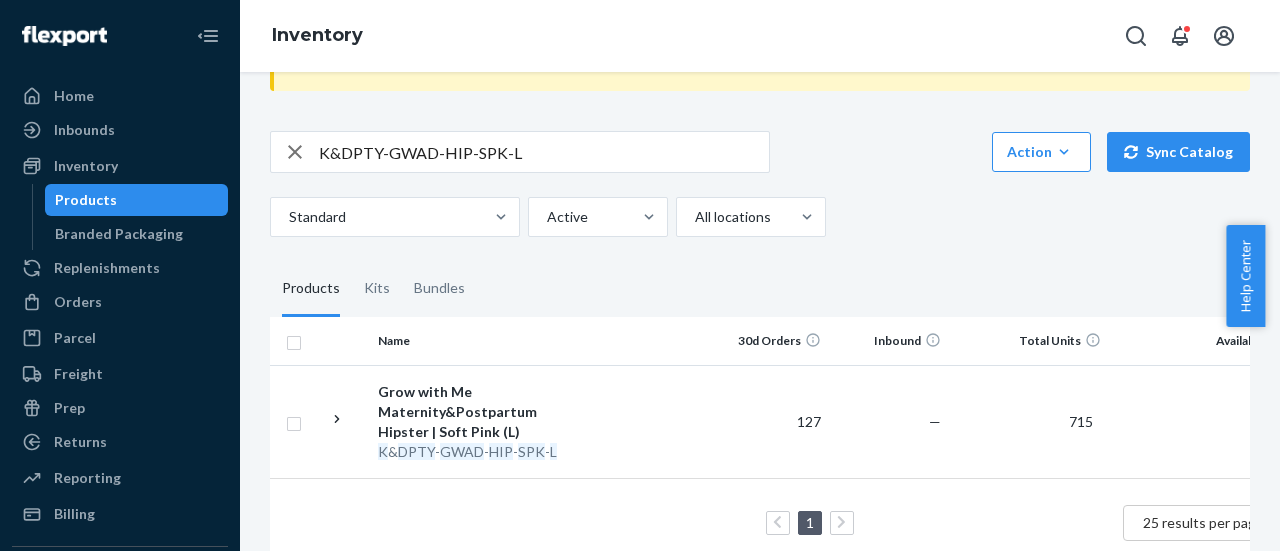 scroll, scrollTop: 156, scrollLeft: 0, axis: vertical 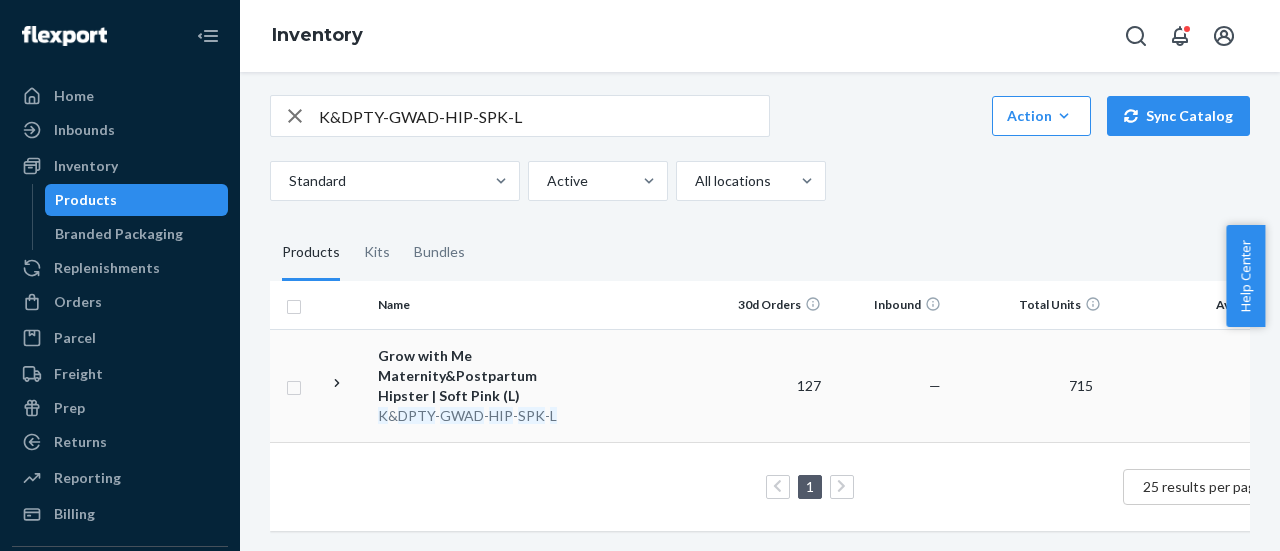 click on "Grow with Me Maternity&Postpartum Hipster | Soft Pink (L)" at bounding box center (482, 376) 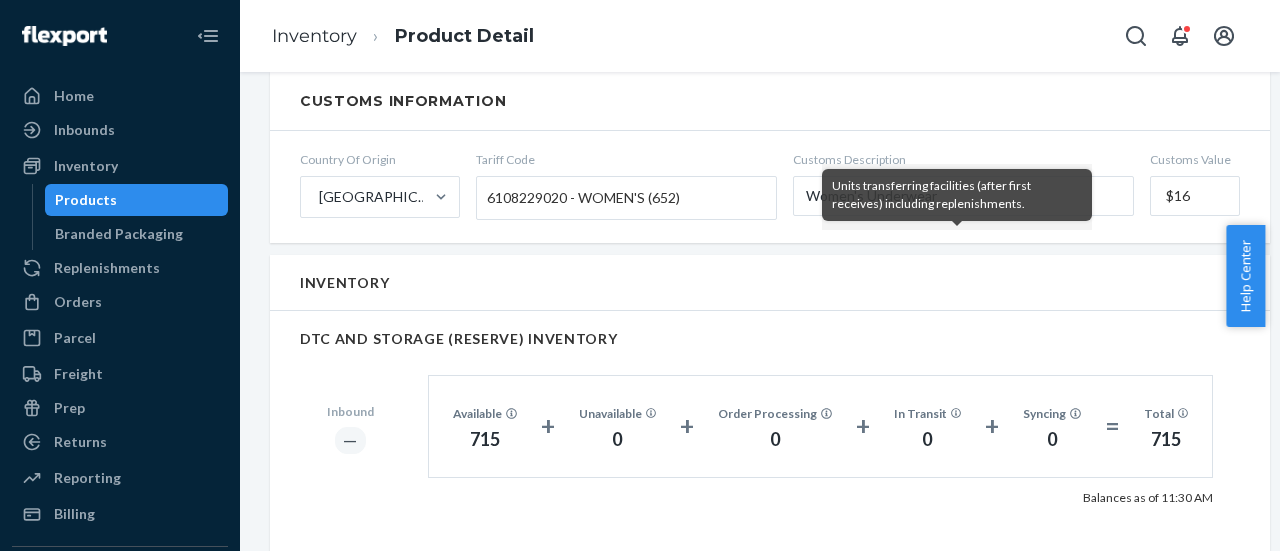 scroll, scrollTop: 1200, scrollLeft: 0, axis: vertical 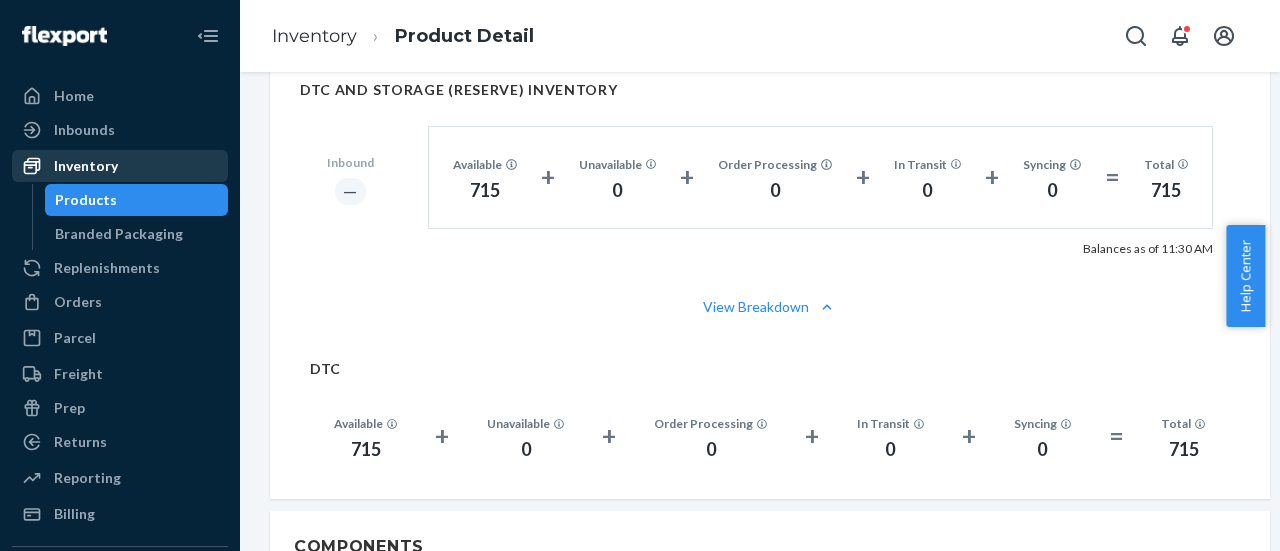 click on "Inventory" at bounding box center [120, 166] 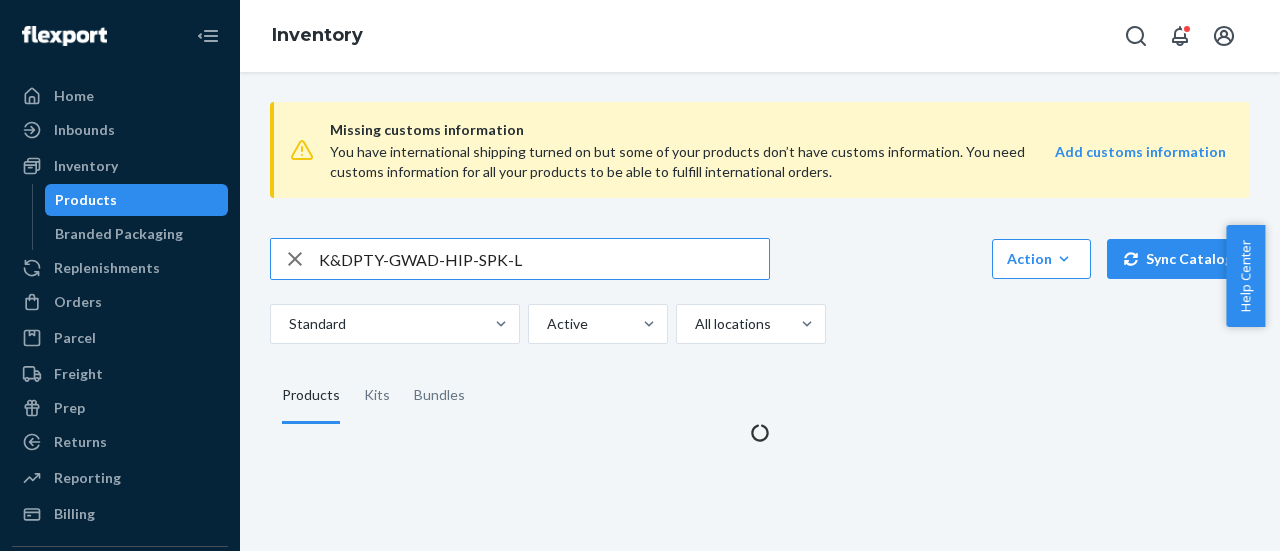 scroll, scrollTop: 0, scrollLeft: 0, axis: both 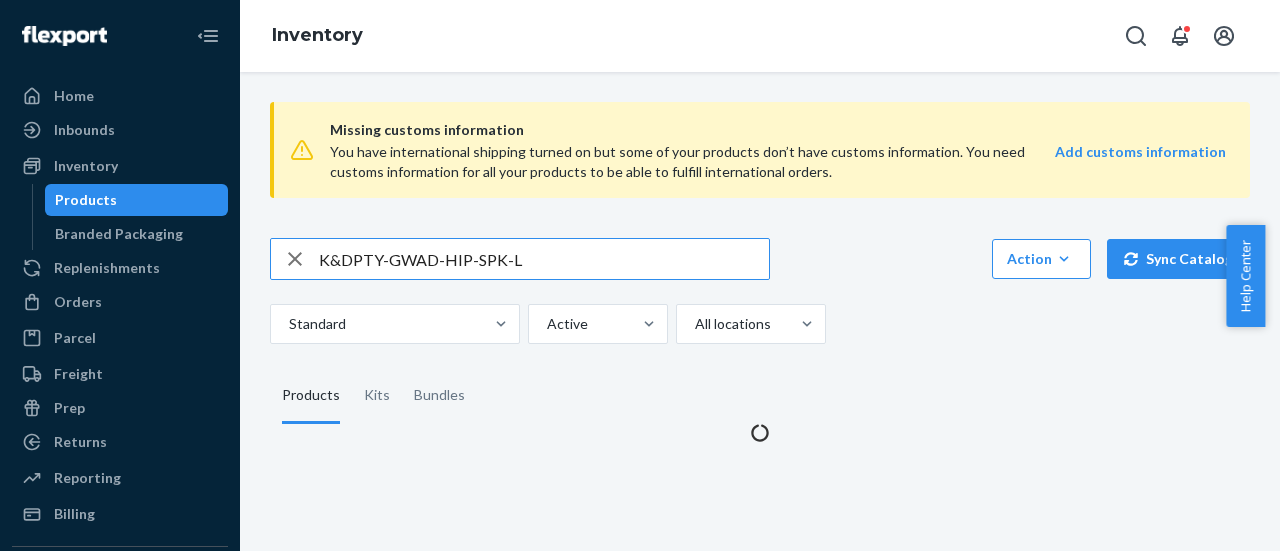 click on "K&DPTY-GWAD-HIP-SPK-L" at bounding box center [544, 259] 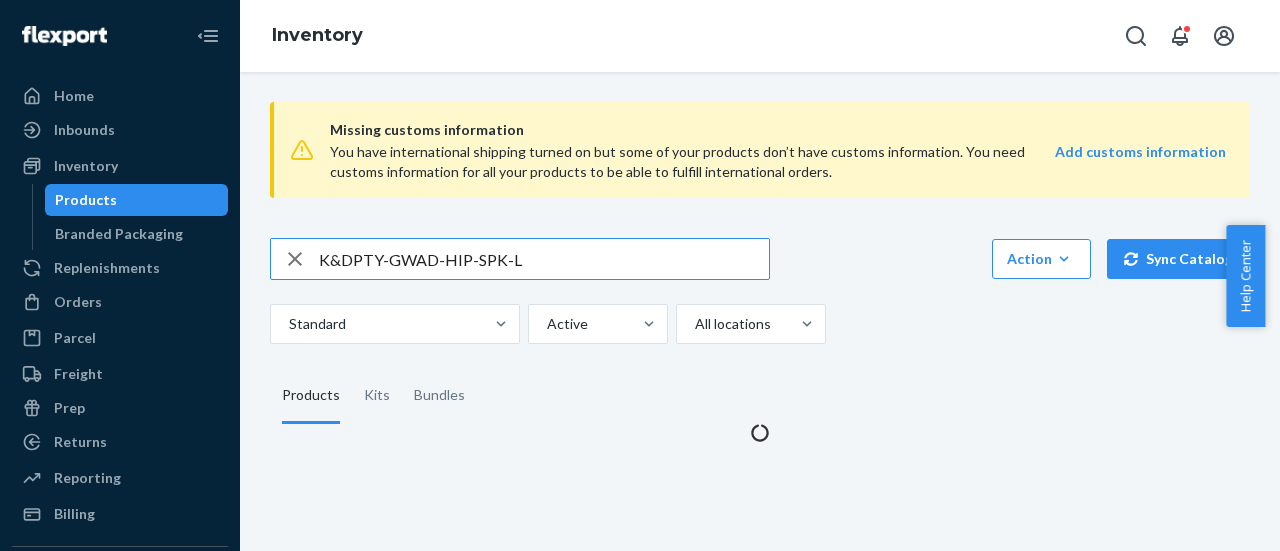click on "K&DPTY-GWAD-HIP-SPK-L" at bounding box center [544, 259] 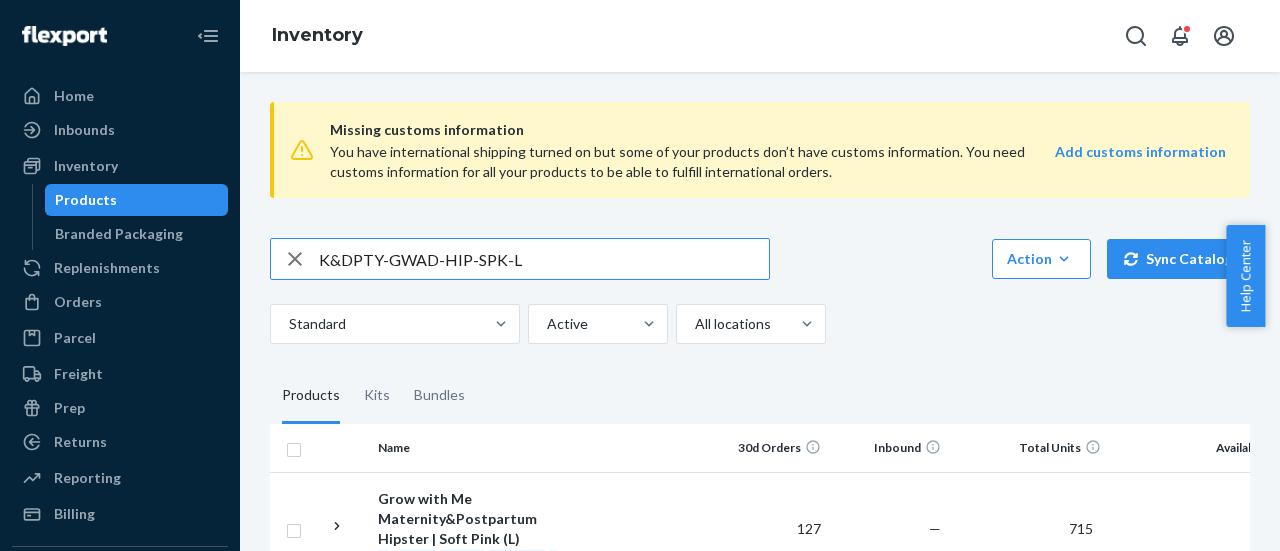 click on "K&DPTY-GWAD-HIP-SPK-L" at bounding box center [544, 259] 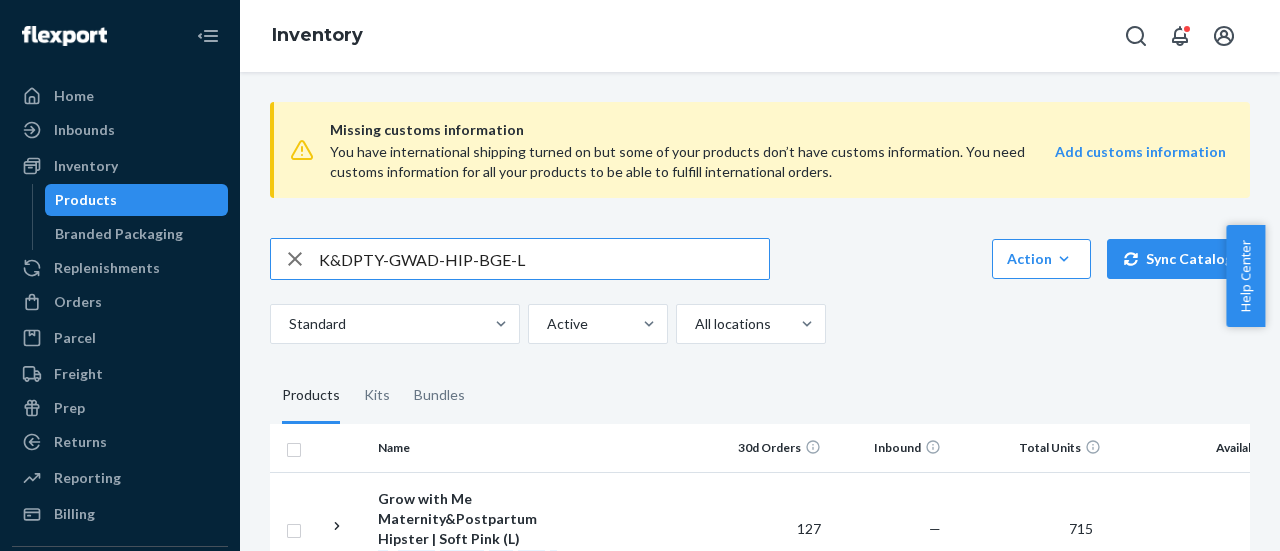 type on "K&DPTY-GWAD-HIP-BGE-L" 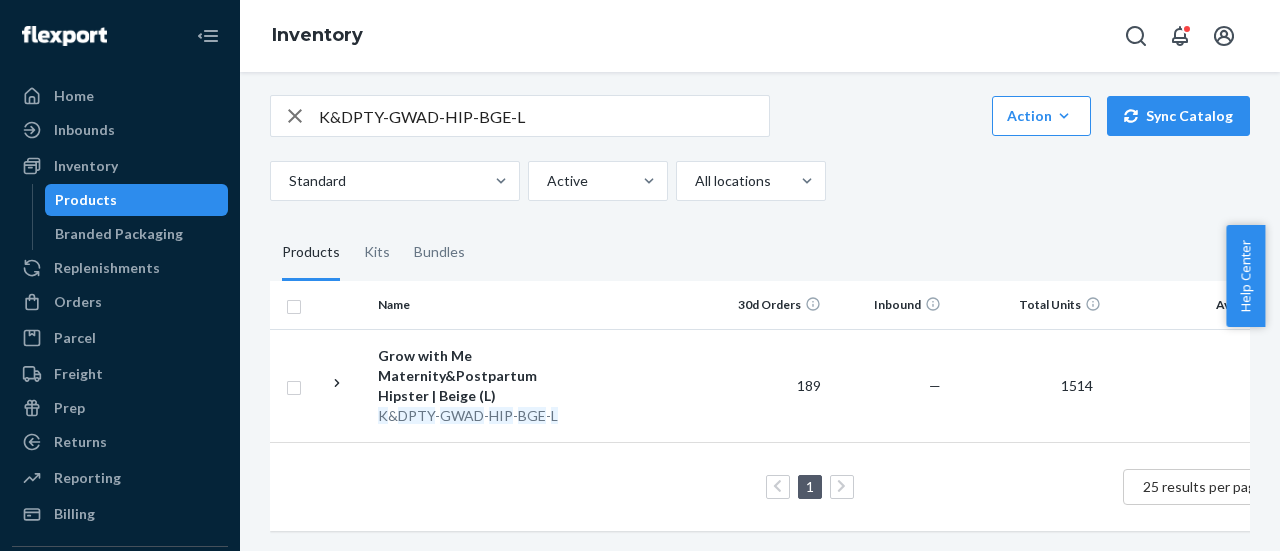 scroll, scrollTop: 156, scrollLeft: 0, axis: vertical 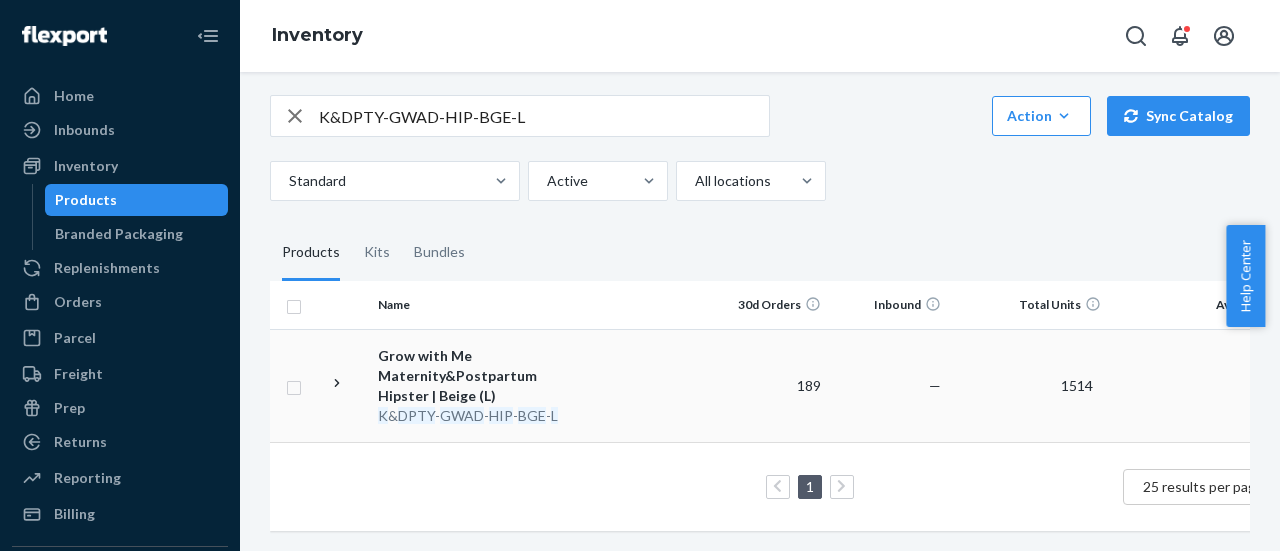 click on "Grow with Me Maternity&Postpartum Hipster | Beige (L)" at bounding box center (482, 376) 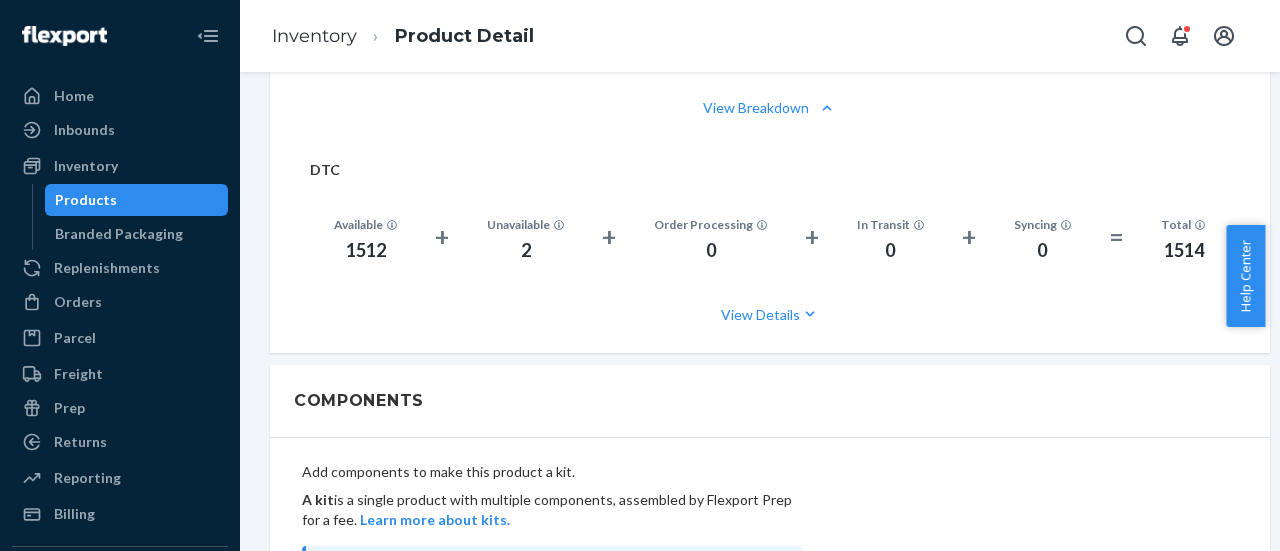scroll, scrollTop: 1400, scrollLeft: 0, axis: vertical 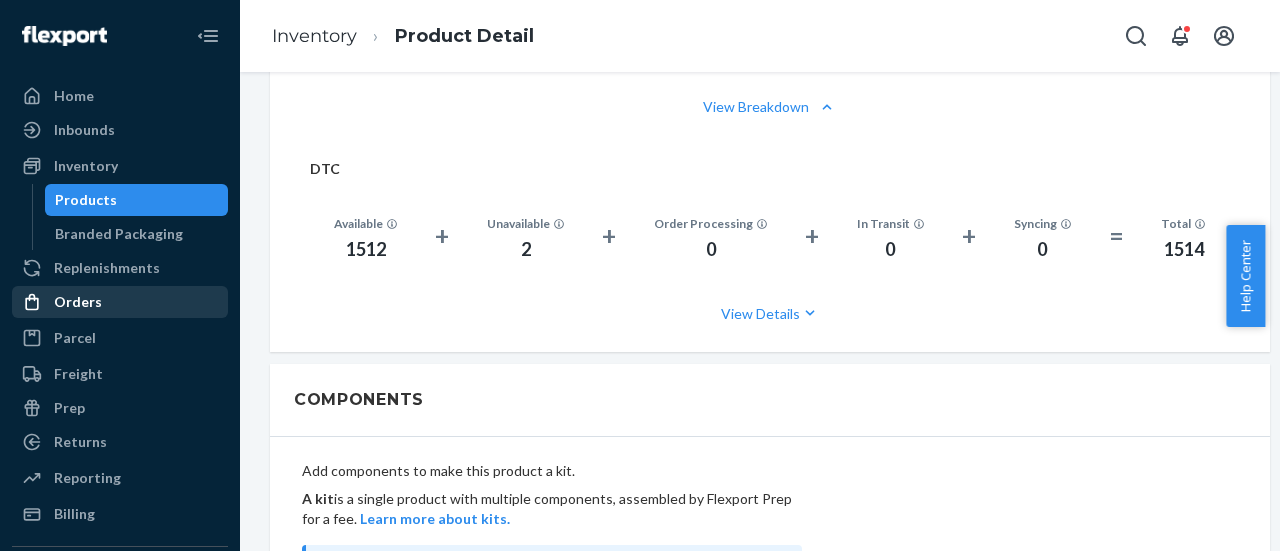 click on "Orders" at bounding box center (78, 302) 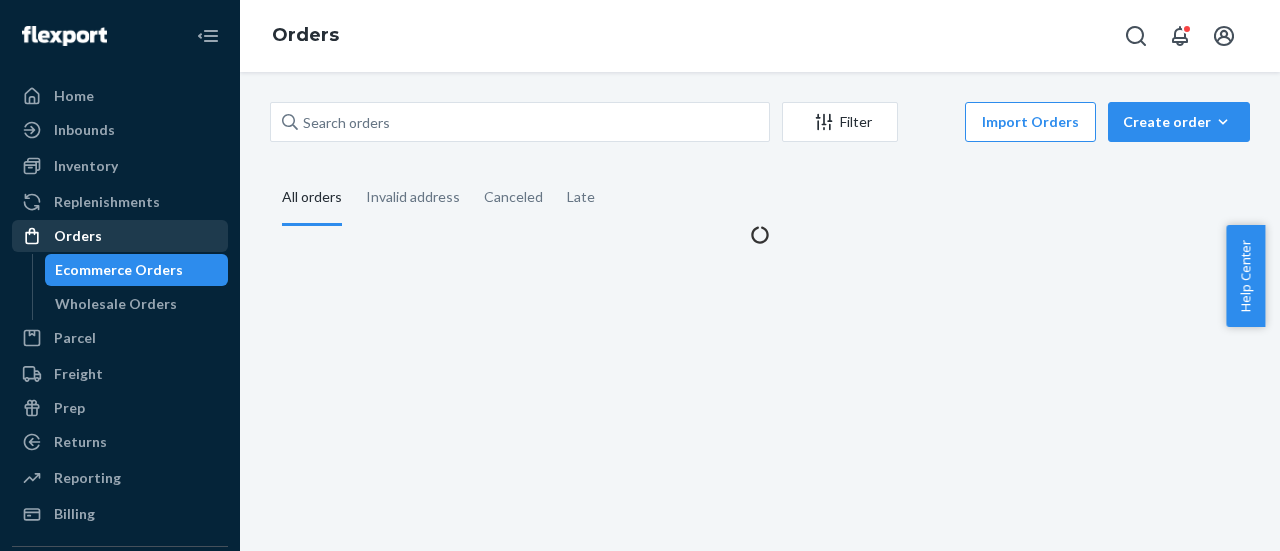 scroll, scrollTop: 0, scrollLeft: 0, axis: both 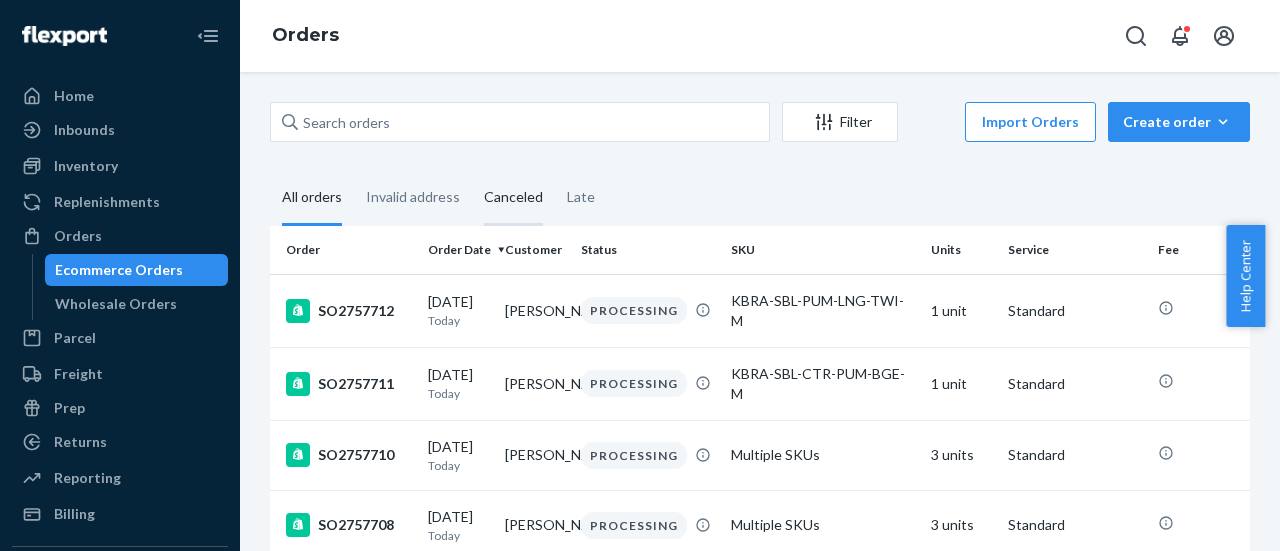 click on "Canceled" at bounding box center [513, 198] 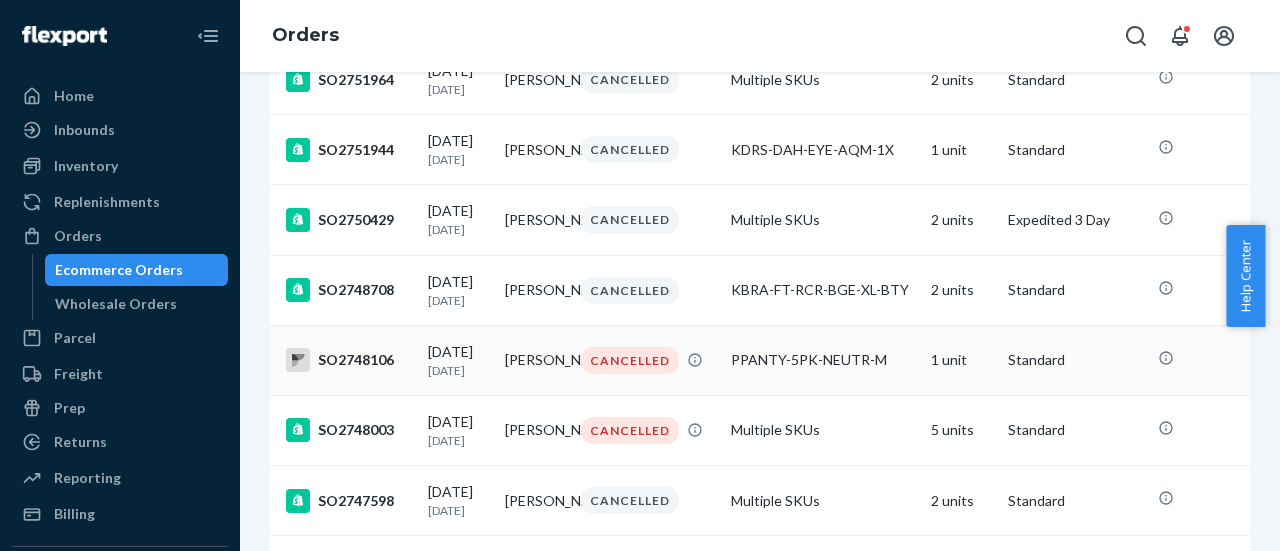 scroll, scrollTop: 837, scrollLeft: 0, axis: vertical 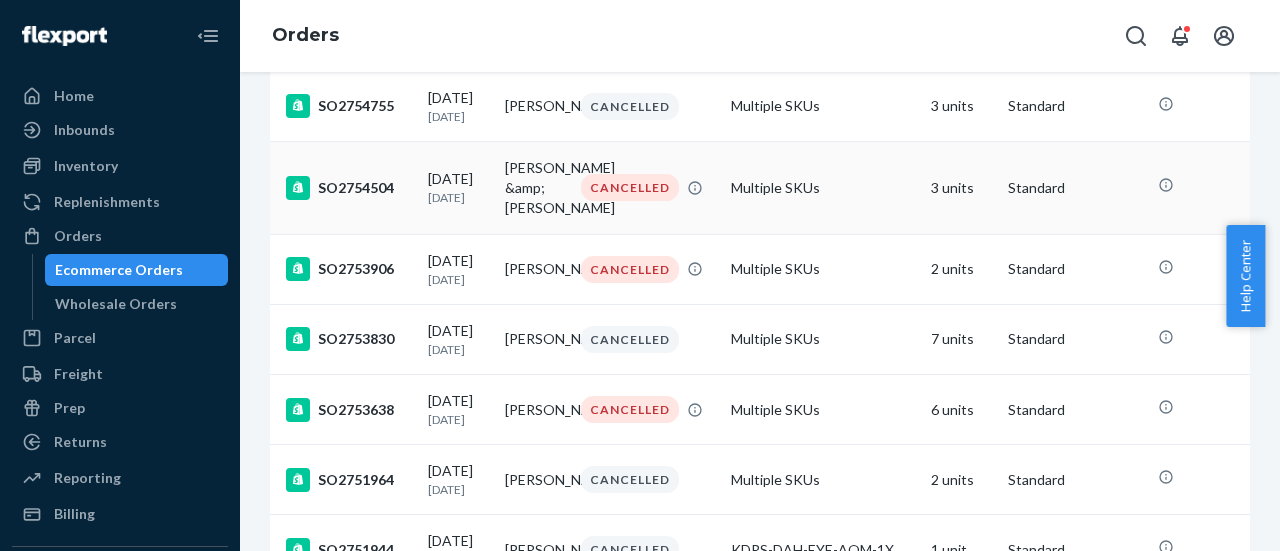 click on "SO2754504" at bounding box center (349, 188) 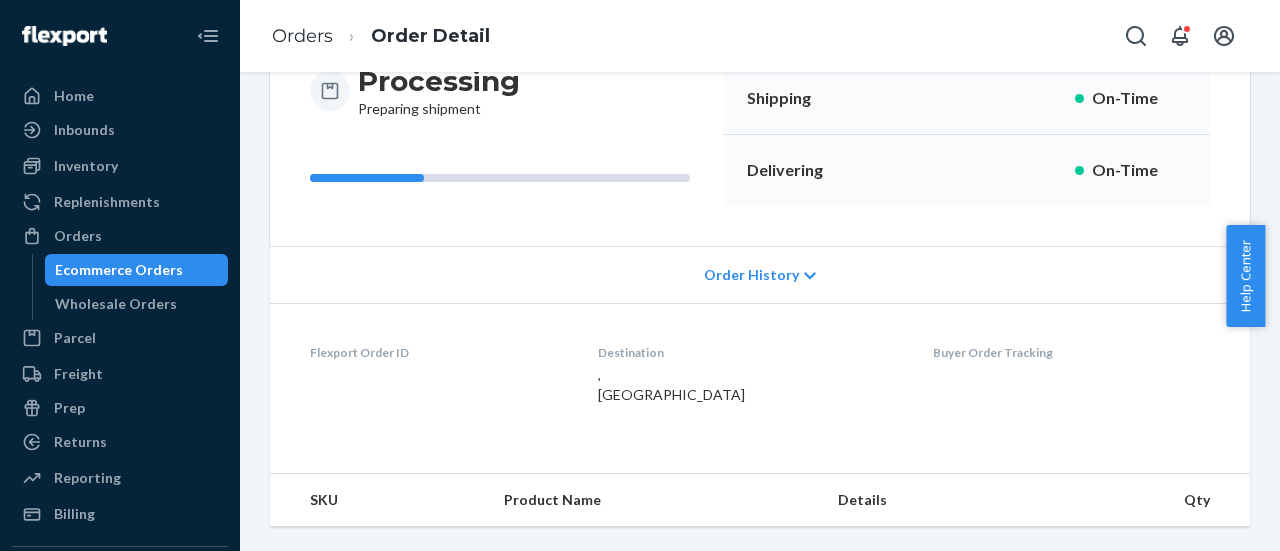 scroll, scrollTop: 0, scrollLeft: 0, axis: both 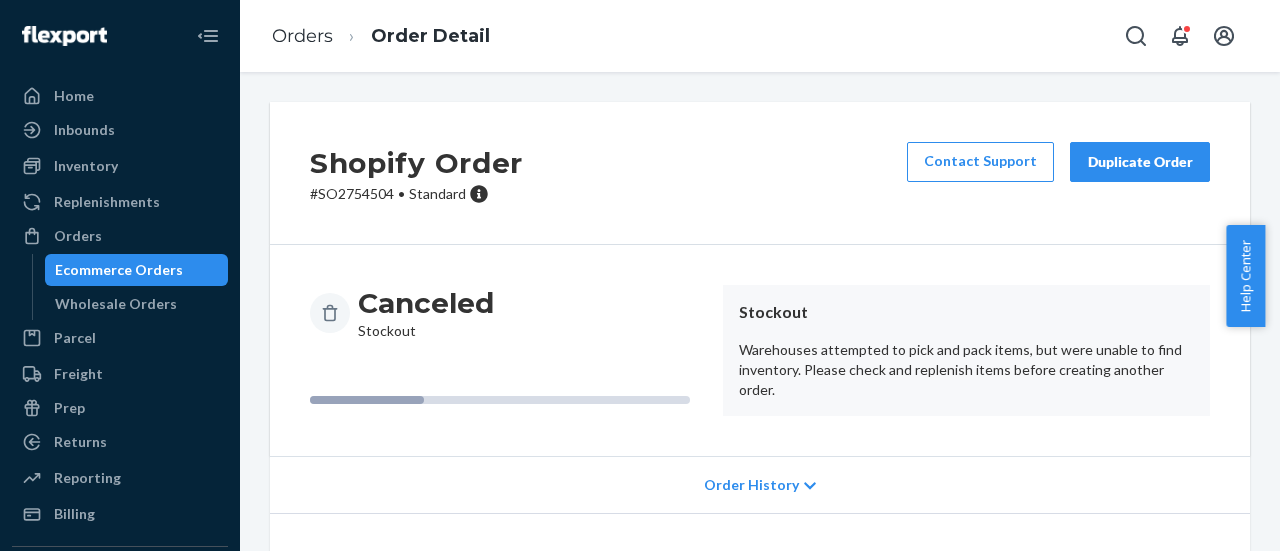 click on "Shopify Order" at bounding box center (416, 163) 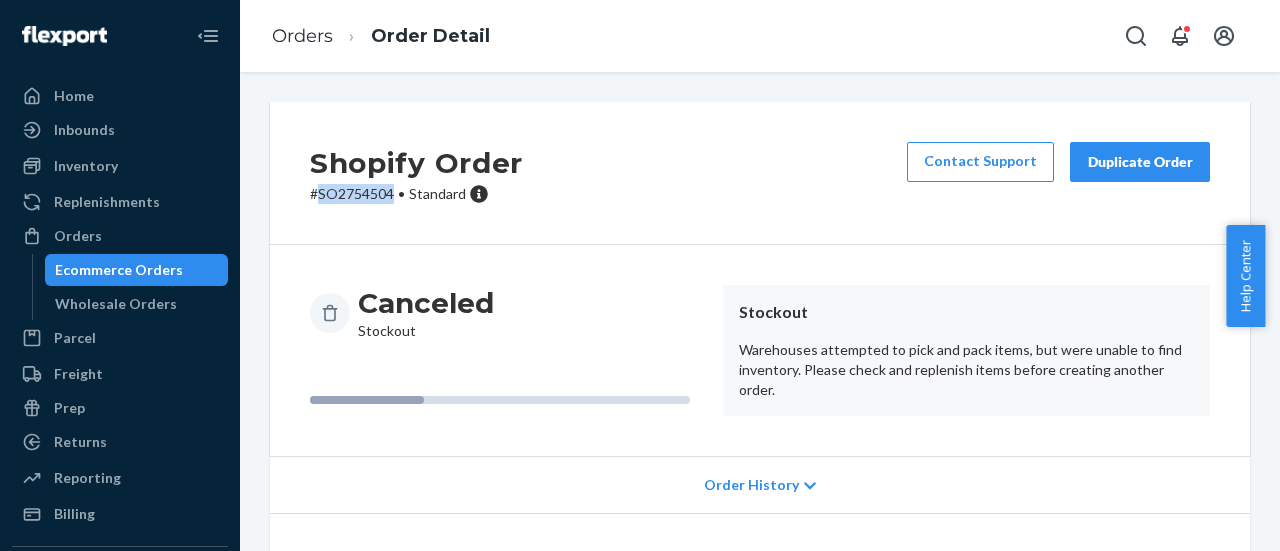 click on "# SO2754504 • Standard" at bounding box center (416, 194) 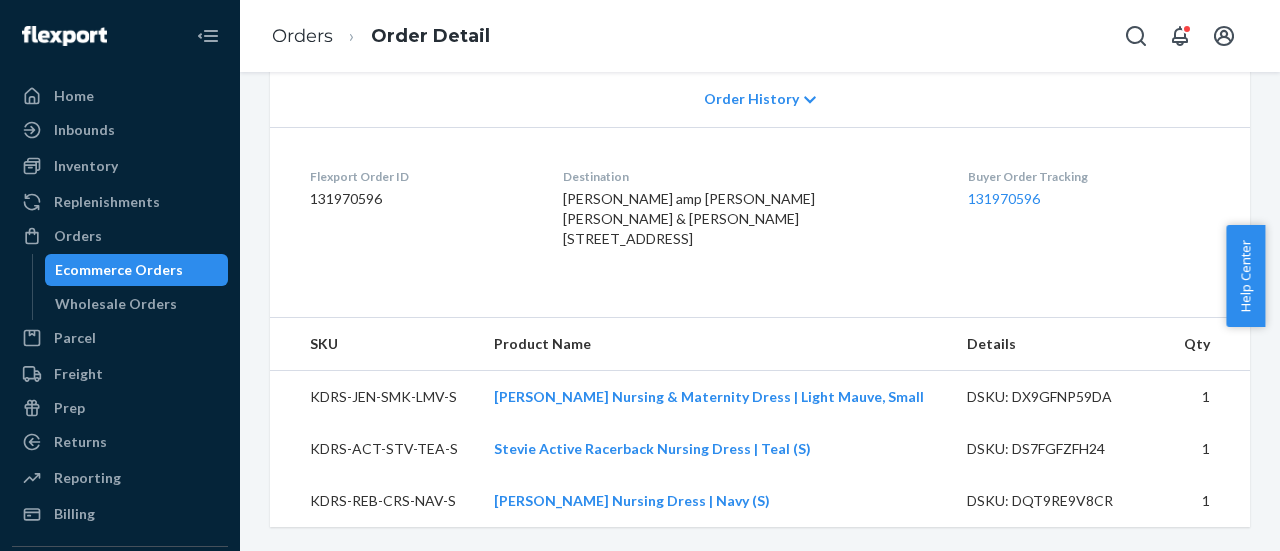 scroll, scrollTop: 424, scrollLeft: 0, axis: vertical 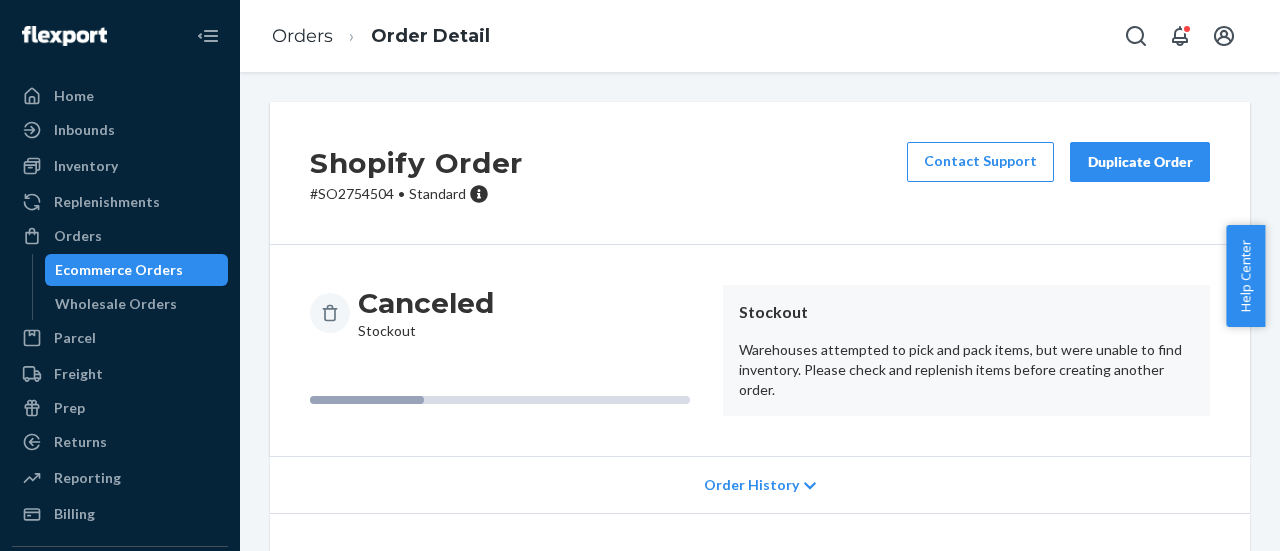 click on "# SO2754504 • Standard" at bounding box center (416, 194) 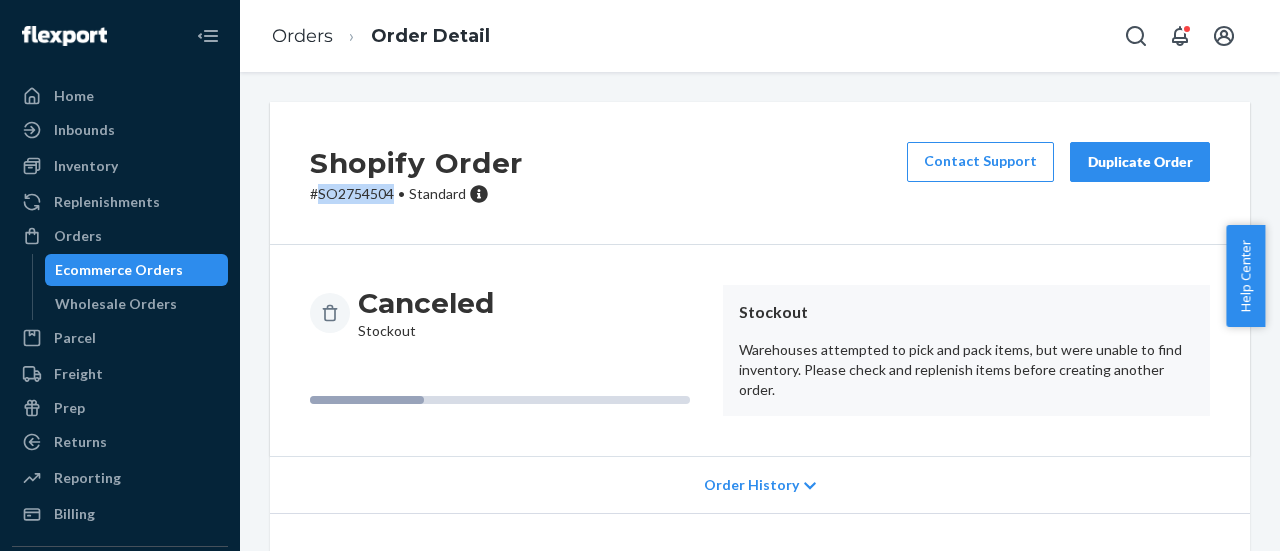 click on "# SO2754504 • Standard" at bounding box center (416, 194) 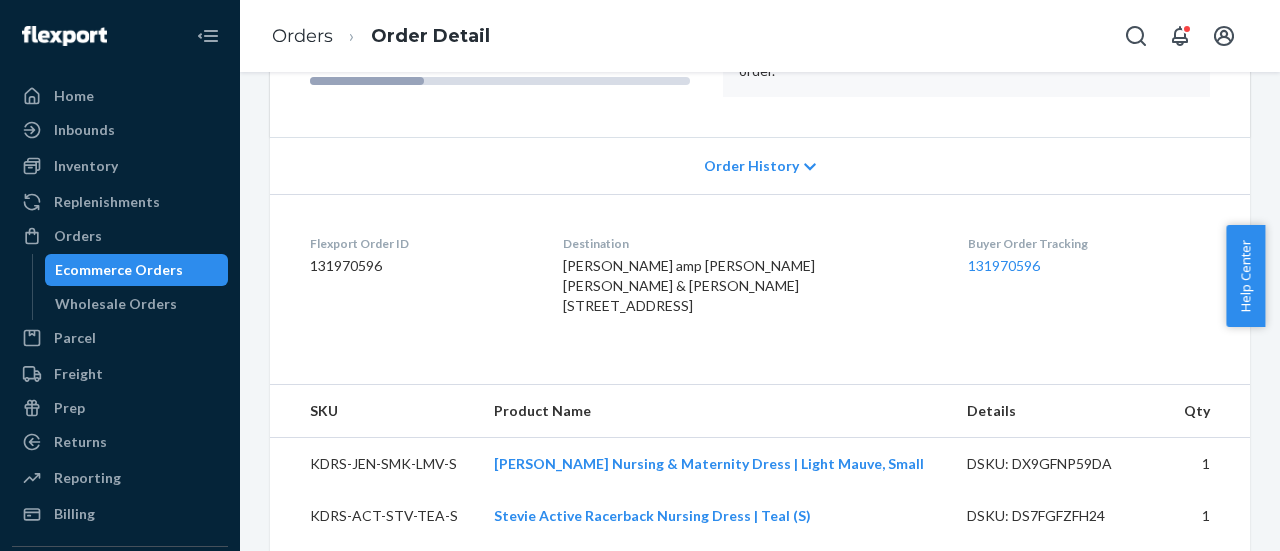 scroll, scrollTop: 424, scrollLeft: 0, axis: vertical 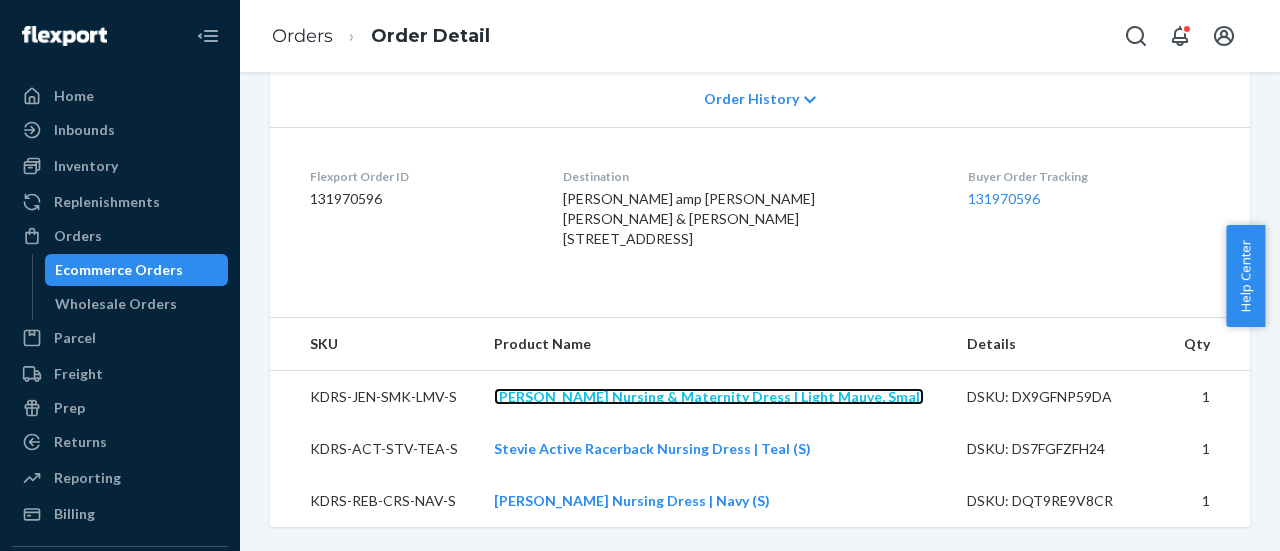click on "[PERSON_NAME] Nursing & Maternity Dress | Light Mauve, Small" at bounding box center [709, 396] 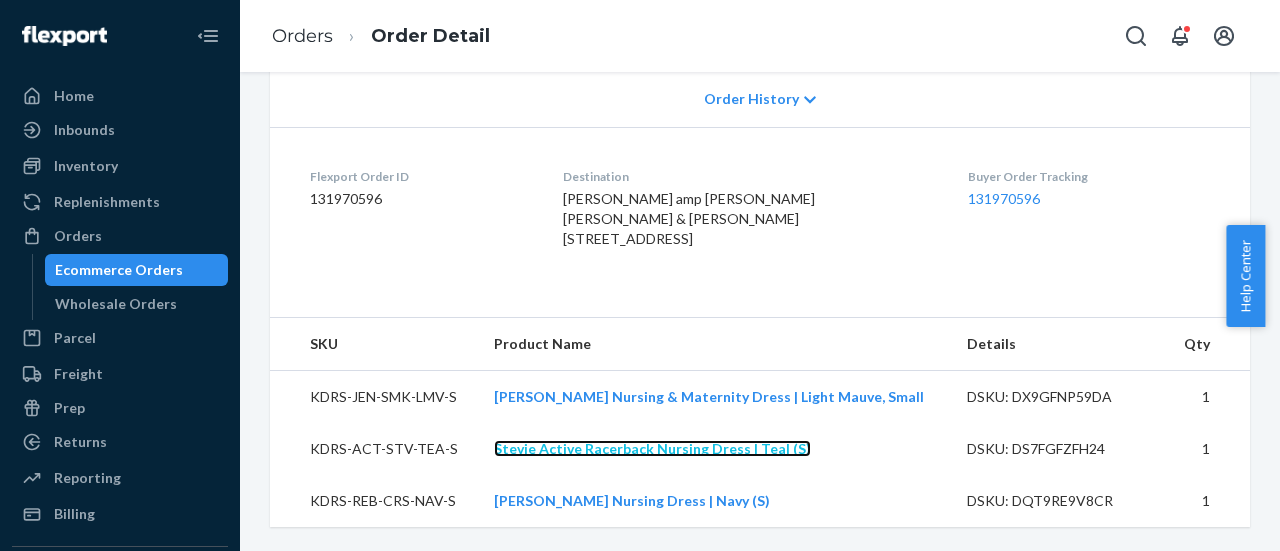click on "Stevie Active Racerback Nursing Dress | Teal (S)" at bounding box center [652, 448] 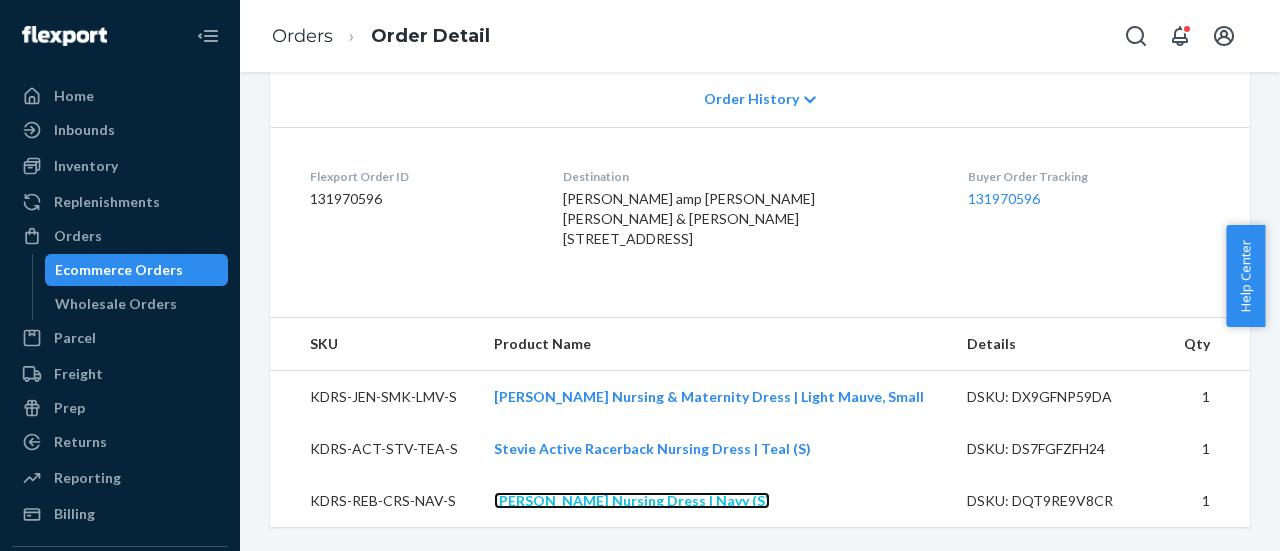 click on "[PERSON_NAME] Nursing Dress | Navy (S)" at bounding box center [632, 500] 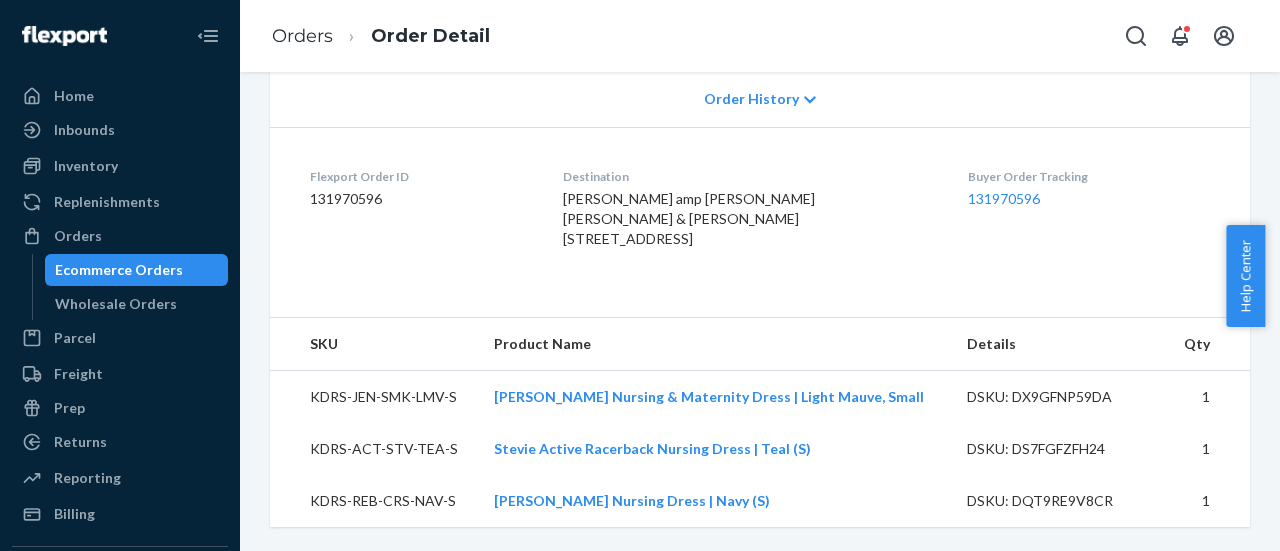 click on "KDRS-JEN-SMK-LMV-S" at bounding box center (374, 396) 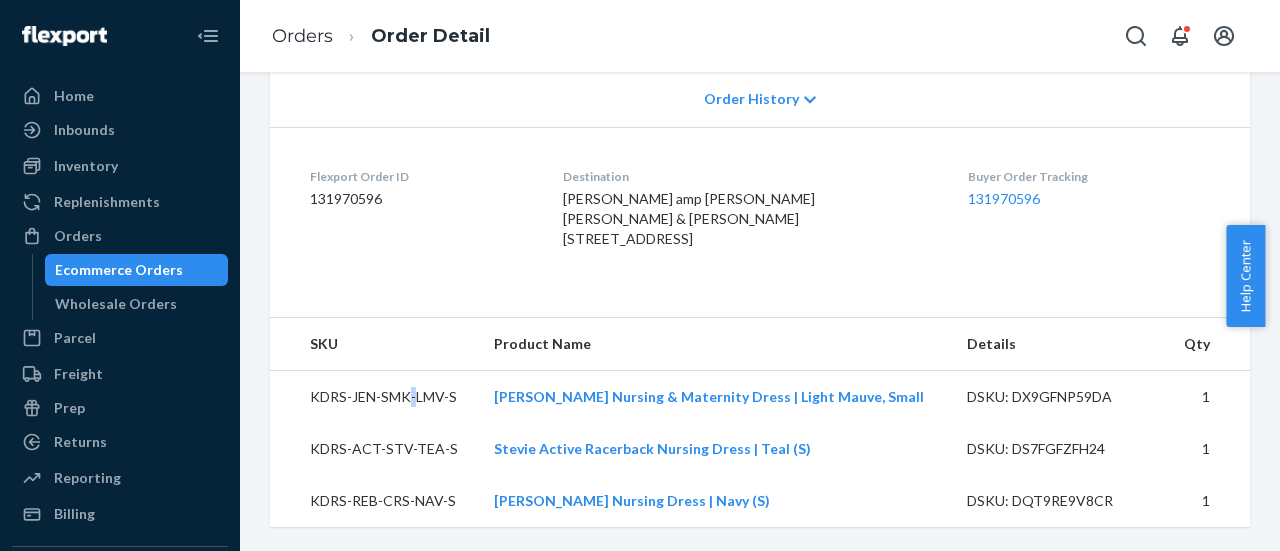 click on "KDRS-JEN-SMK-LMV-S" at bounding box center (374, 396) 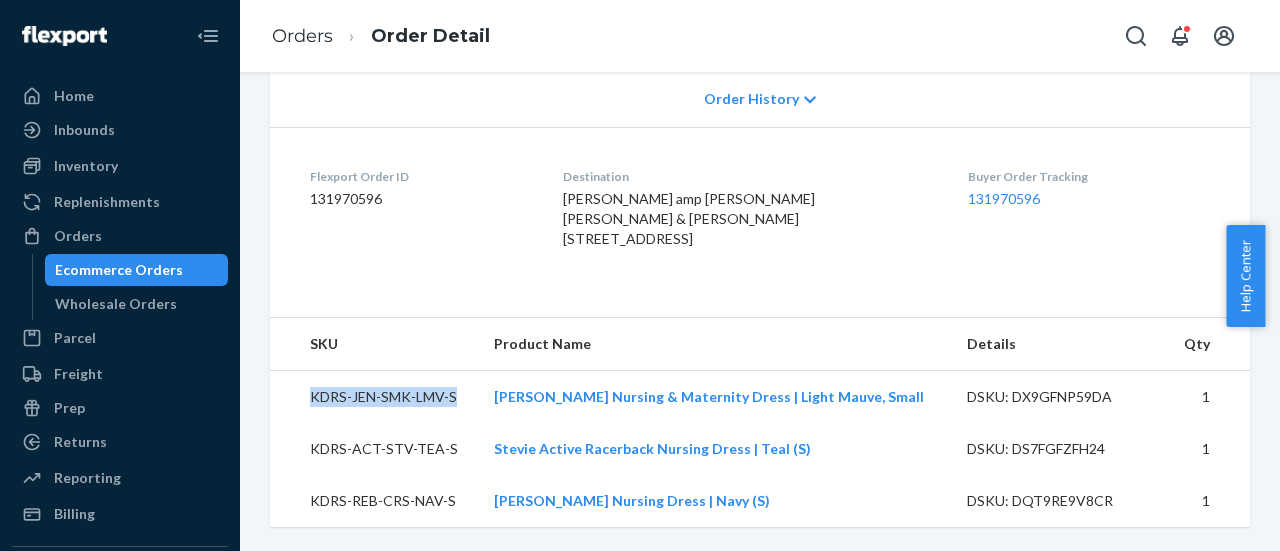 click on "KDRS-JEN-SMK-LMV-S" at bounding box center [374, 396] 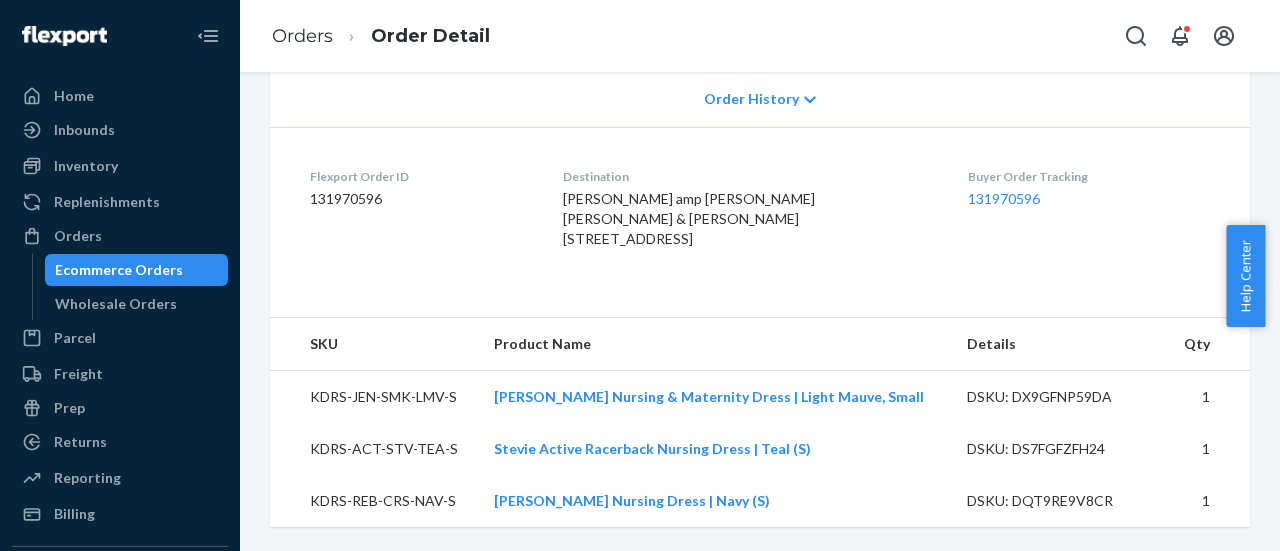 click on "KDRS-ACT-STV-TEA-S" at bounding box center (374, 449) 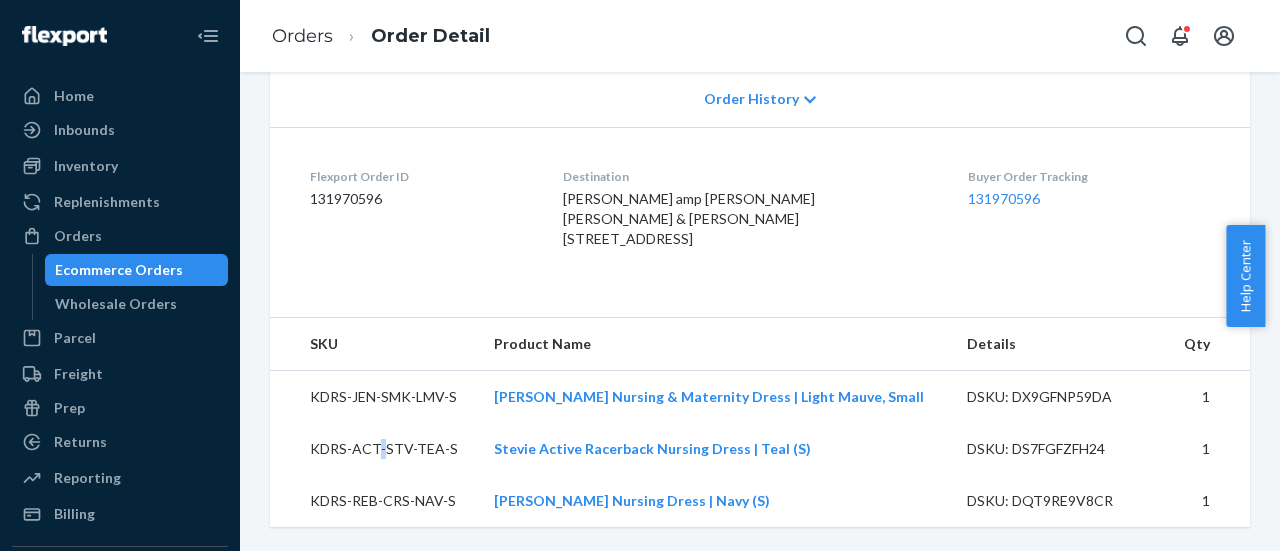 click on "KDRS-ACT-STV-TEA-S" at bounding box center (374, 449) 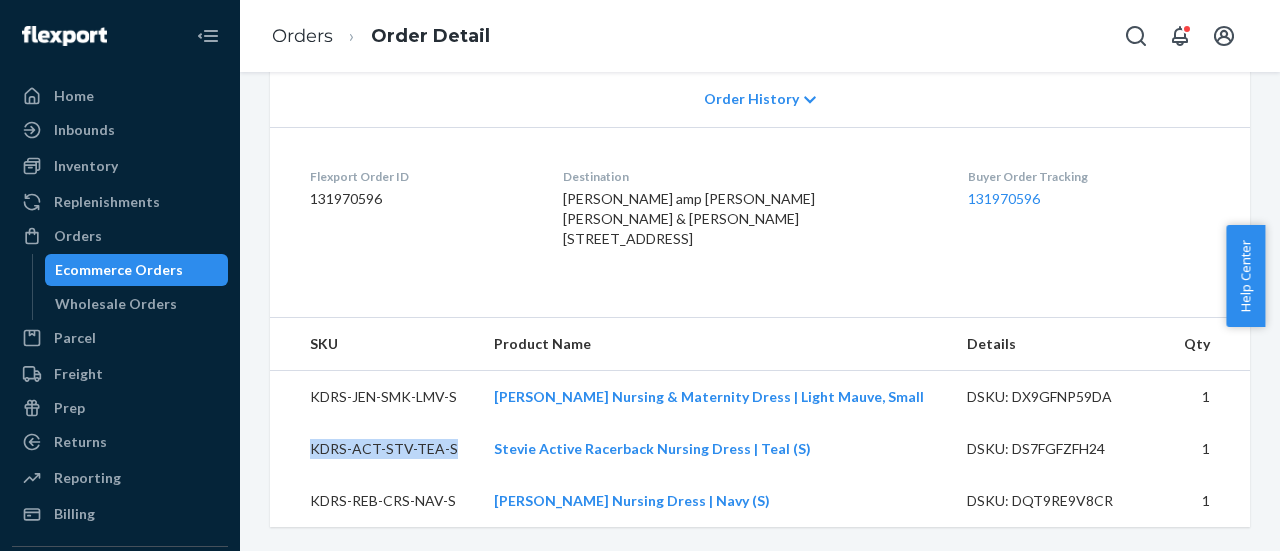 click on "KDRS-ACT-STV-TEA-S" at bounding box center (374, 449) 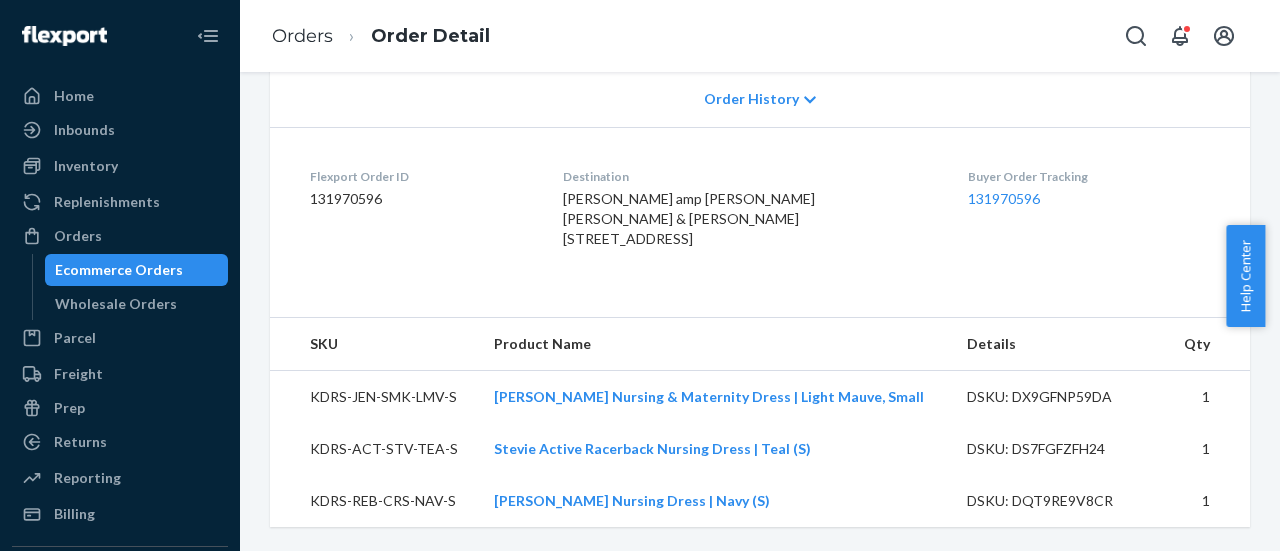 click on "KDRS-REB-CRS-NAV-S" at bounding box center [374, 501] 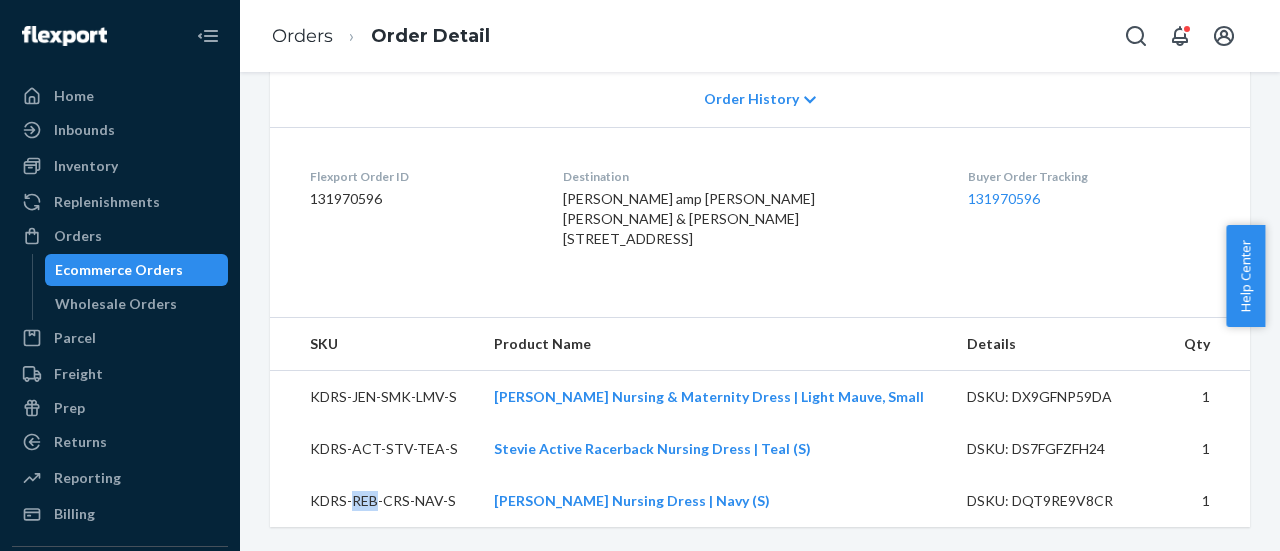 click on "KDRS-REB-CRS-NAV-S" at bounding box center [374, 501] 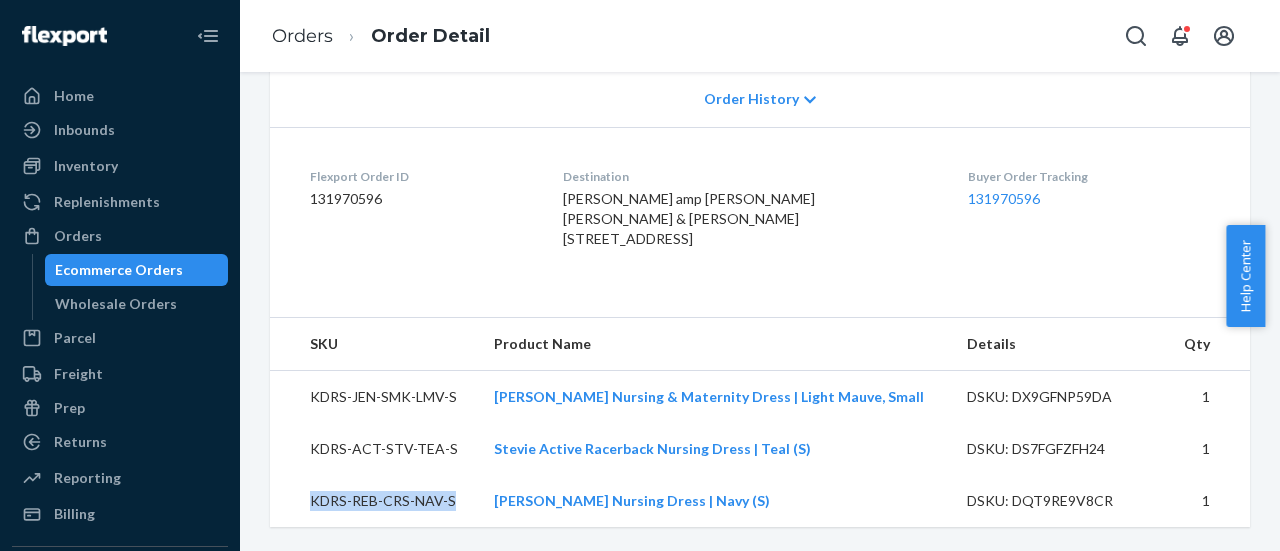 click on "KDRS-REB-CRS-NAV-S" at bounding box center [374, 501] 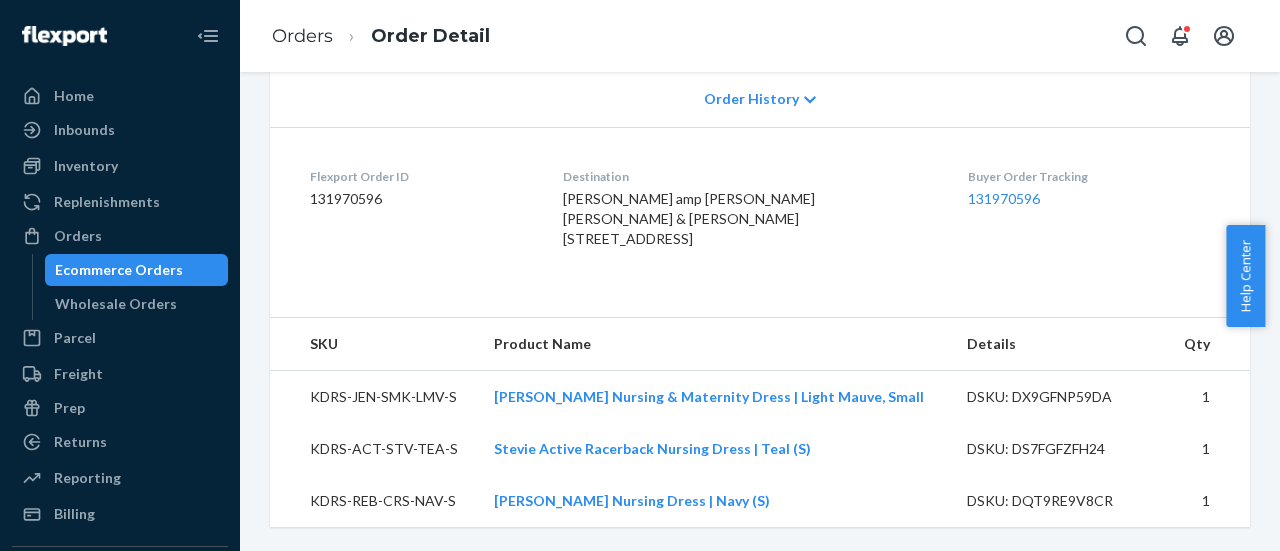 click on "KDRS-JEN-SMK-LMV-S" at bounding box center [374, 396] 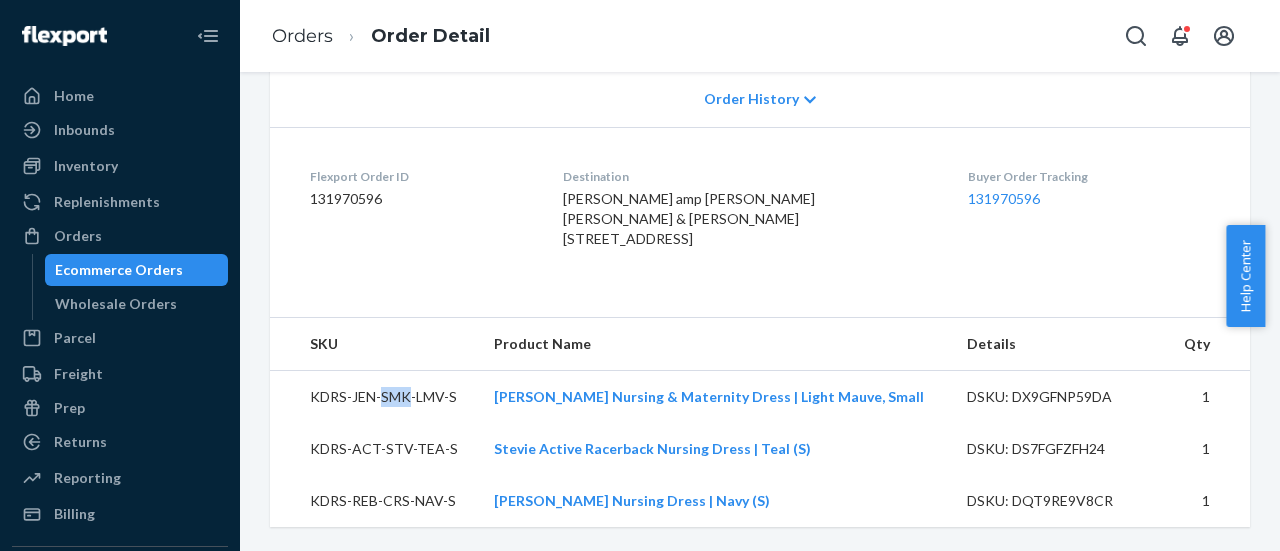 click on "KDRS-JEN-SMK-LMV-S" at bounding box center (374, 396) 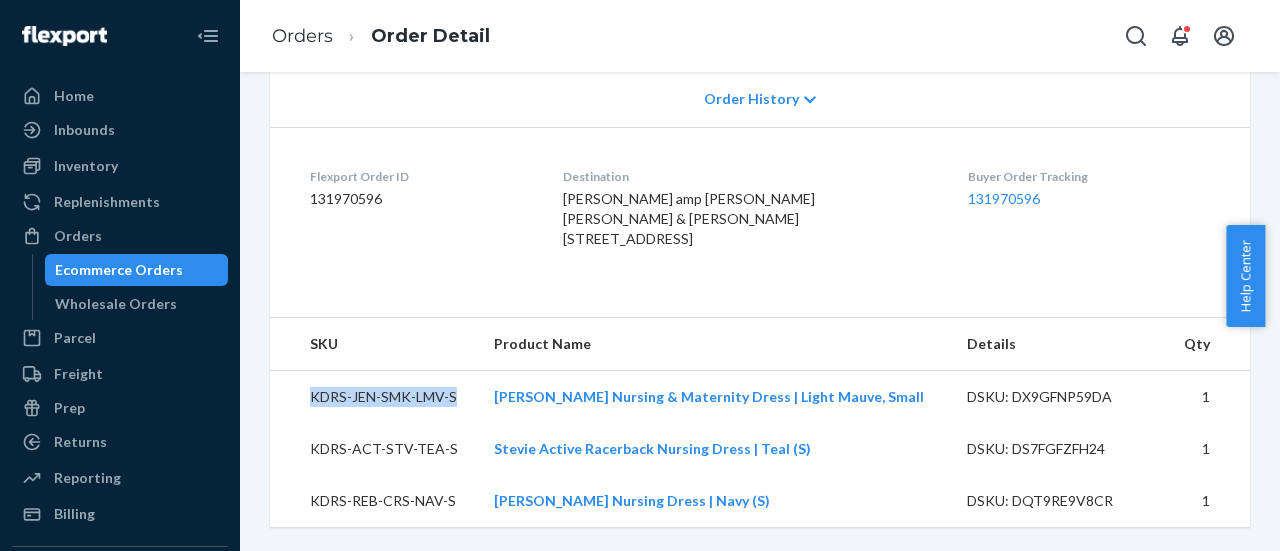 click on "KDRS-JEN-SMK-LMV-S" at bounding box center [374, 396] 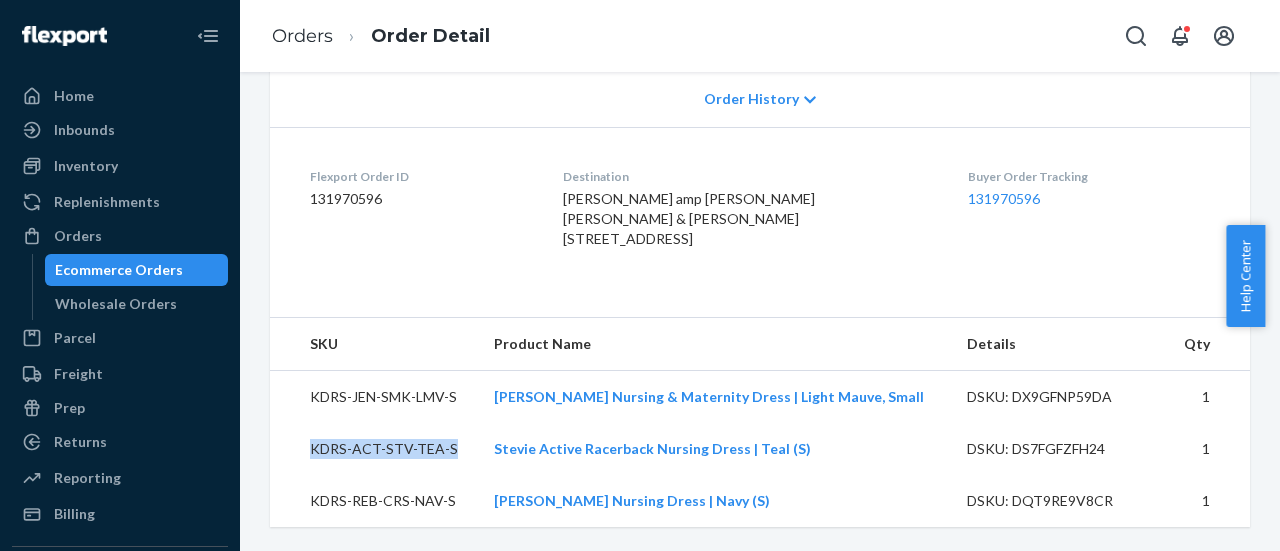 drag, startPoint x: 452, startPoint y: 453, endPoint x: 310, endPoint y: 467, distance: 142.68848 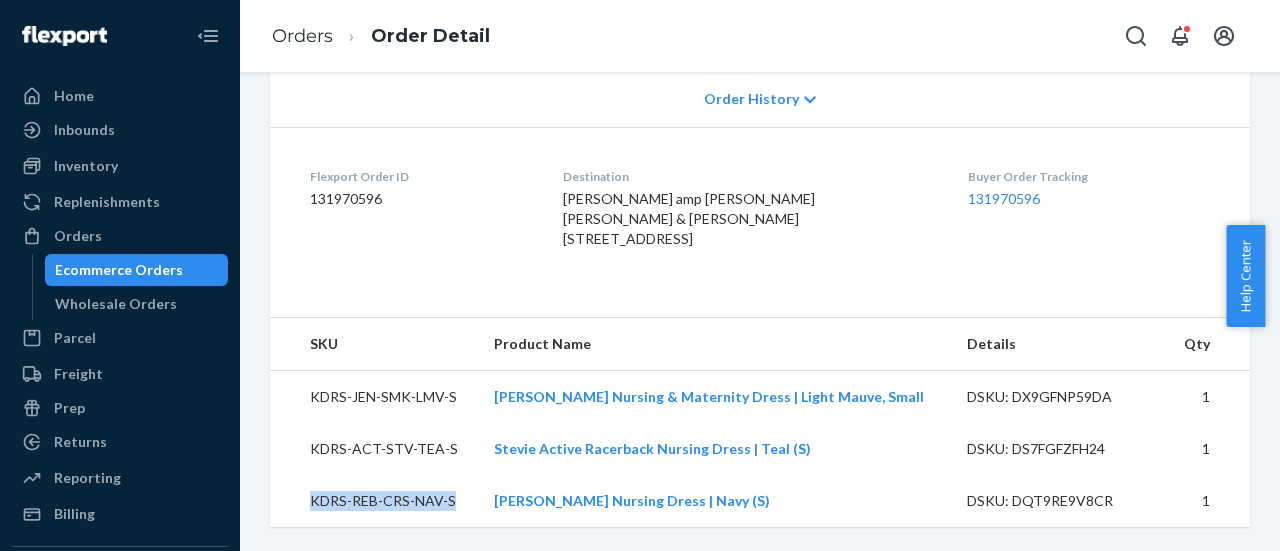 drag, startPoint x: 453, startPoint y: 503, endPoint x: 304, endPoint y: 499, distance: 149.05368 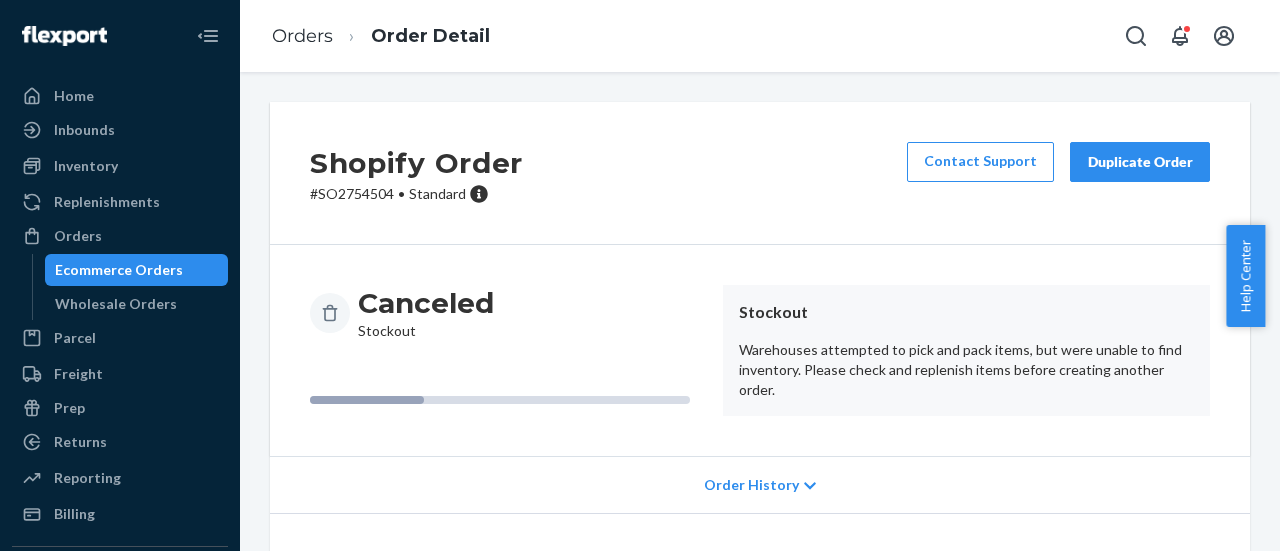 click on "# SO2754504 • Standard" at bounding box center [416, 194] 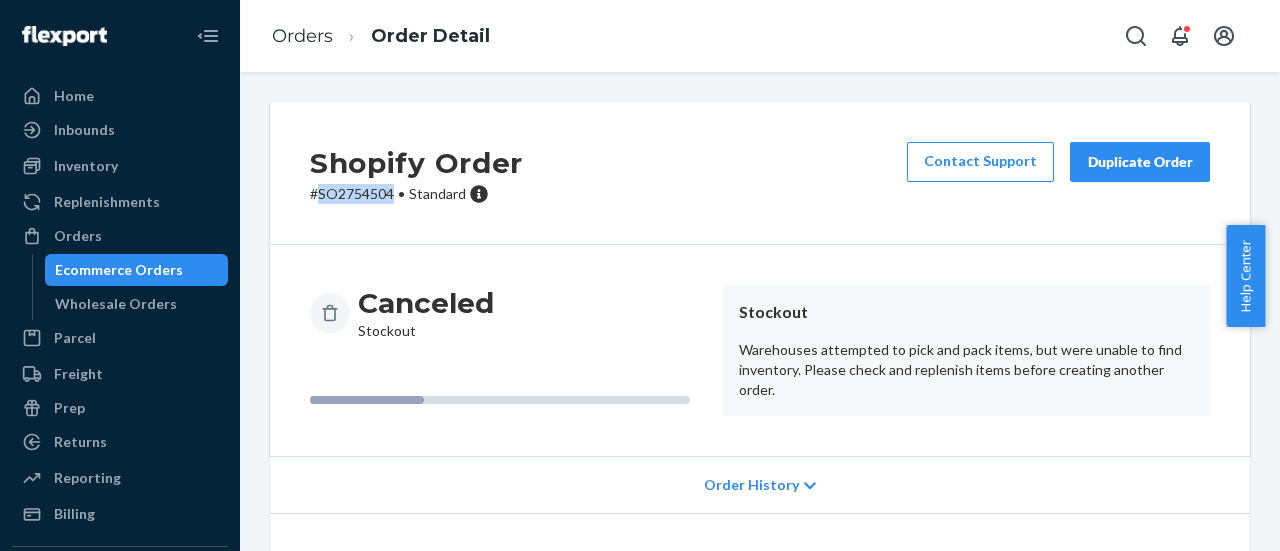 click on "# SO2754504 • Standard" at bounding box center [416, 194] 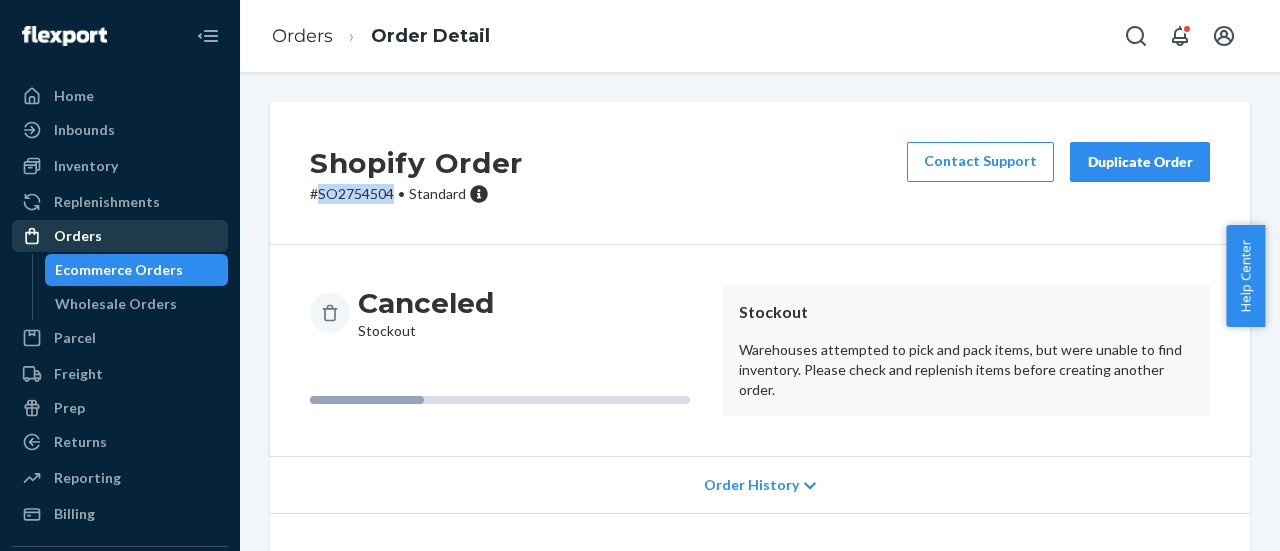 click on "Orders" at bounding box center [78, 236] 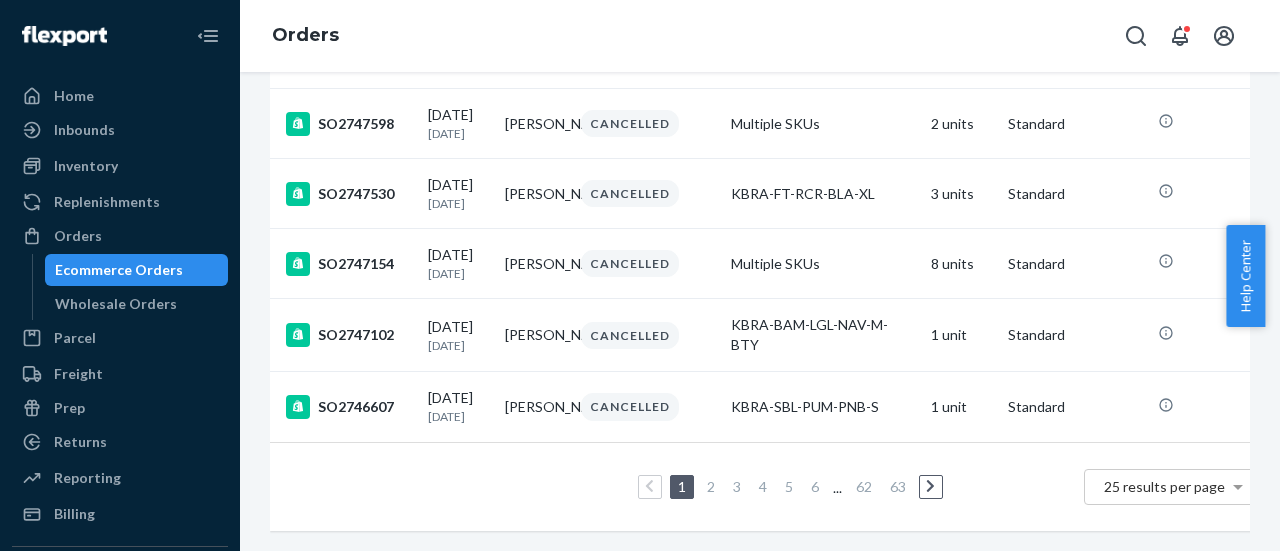 scroll, scrollTop: 1702, scrollLeft: 0, axis: vertical 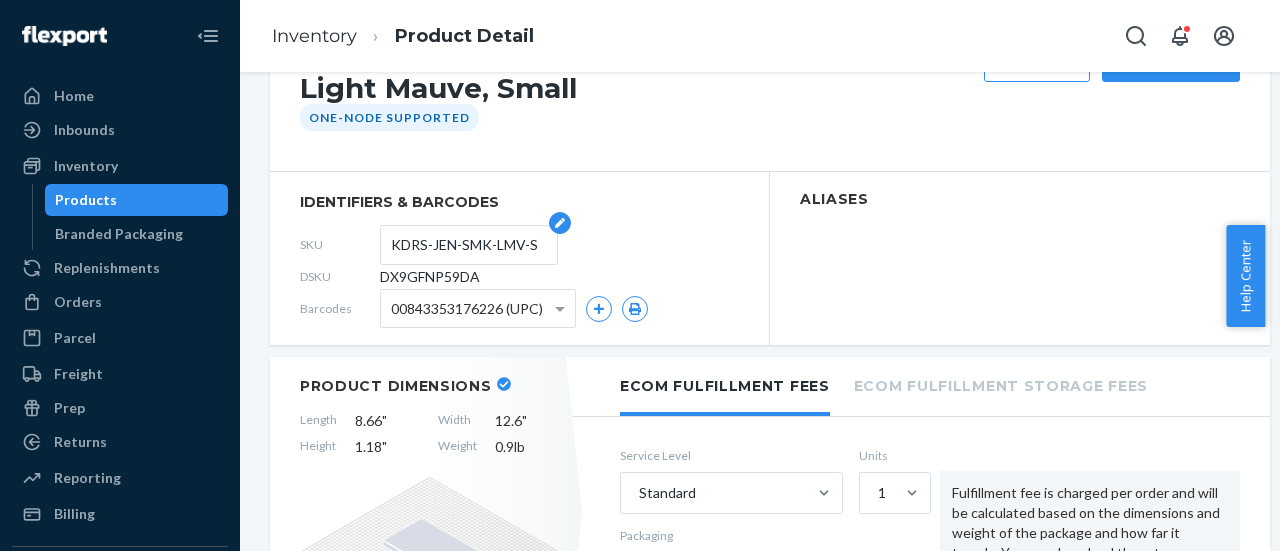 click on "KDRS-JEN-SMK-LMV-S" at bounding box center (469, 245) 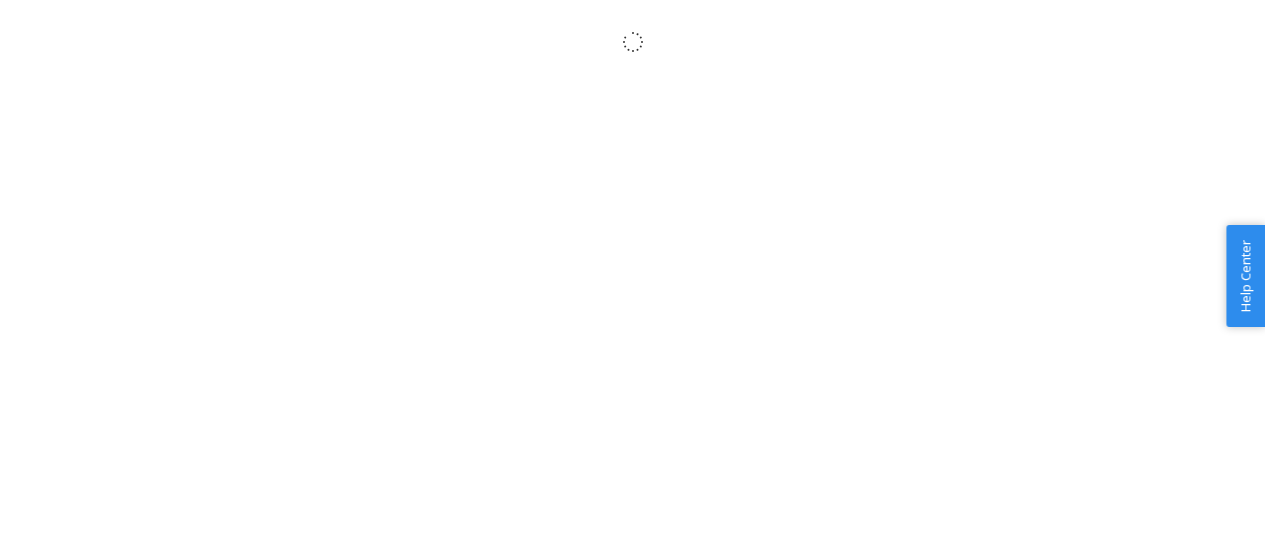 scroll, scrollTop: 22, scrollLeft: 0, axis: vertical 